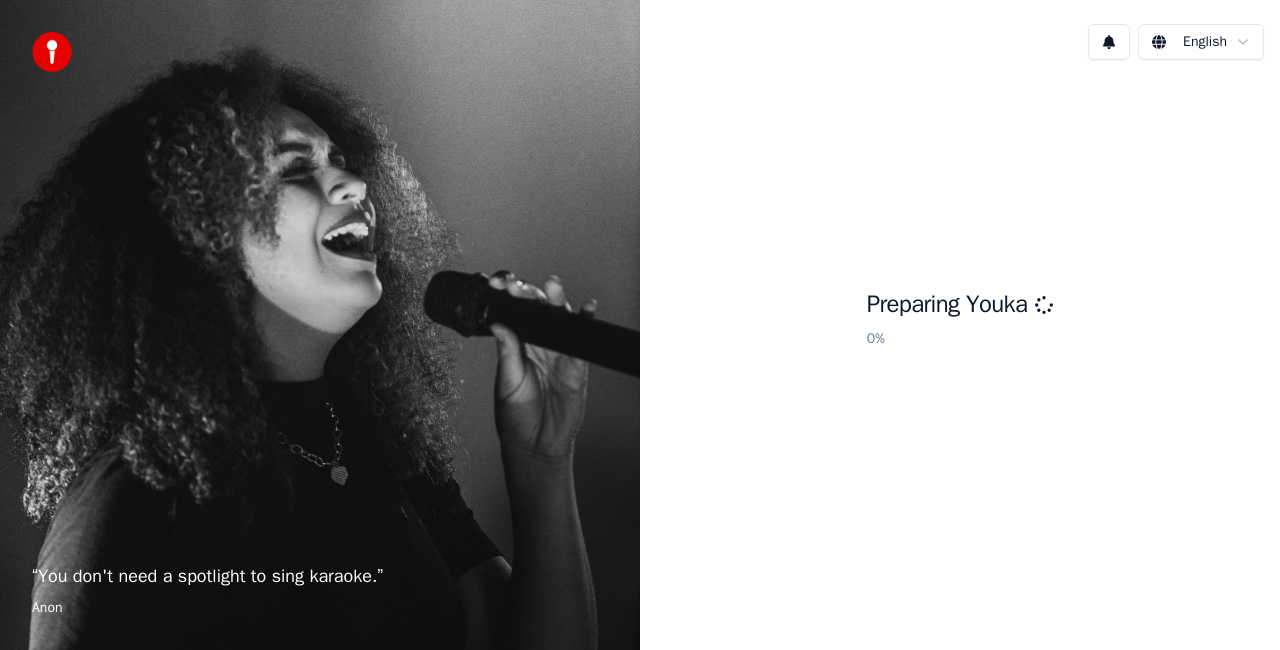 scroll, scrollTop: 0, scrollLeft: 0, axis: both 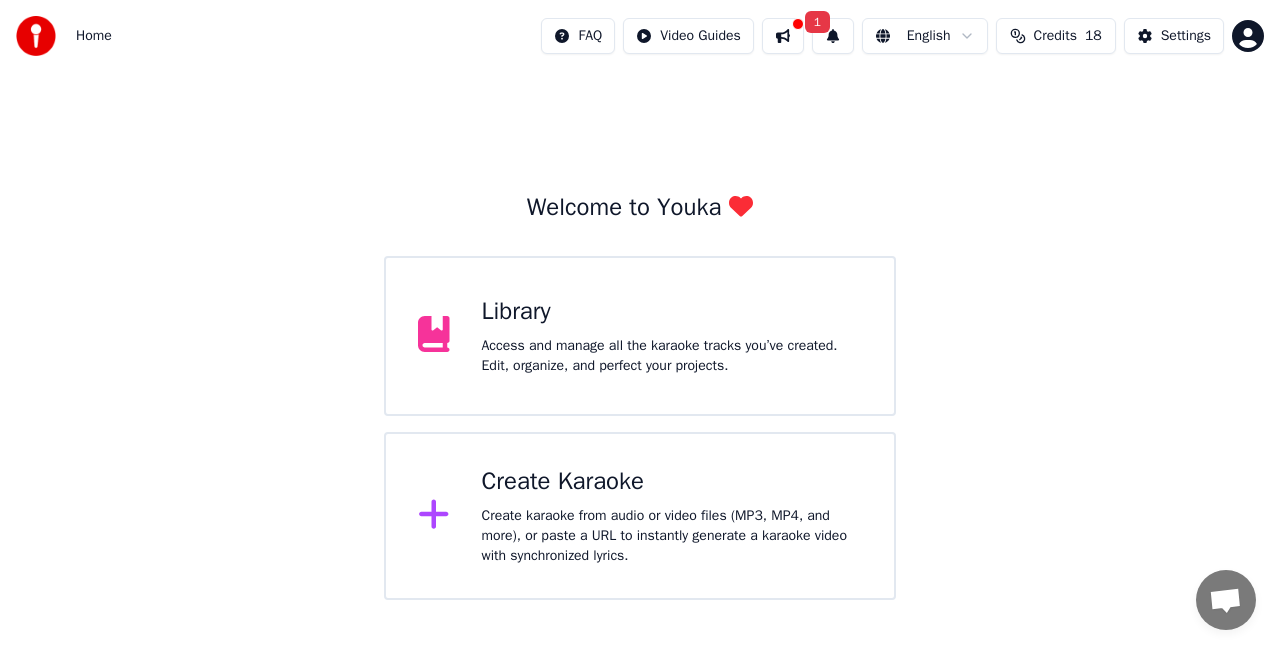click on "Create Karaoke Create karaoke from audio or video files (MP3, MP4, and more), or paste a URL to instantly generate a karaoke video with synchronized lyrics." at bounding box center [640, 516] 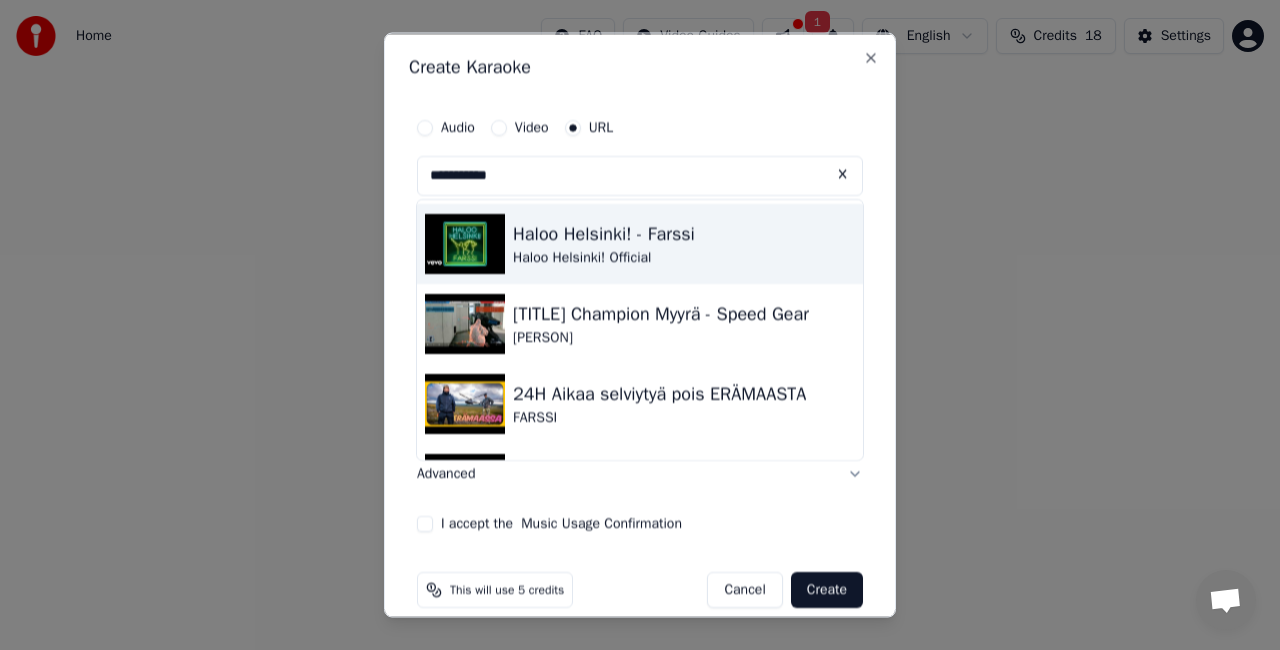 click on "Haloo Helsinki! - Farssi Haloo Helsinki! Official" at bounding box center [640, 244] 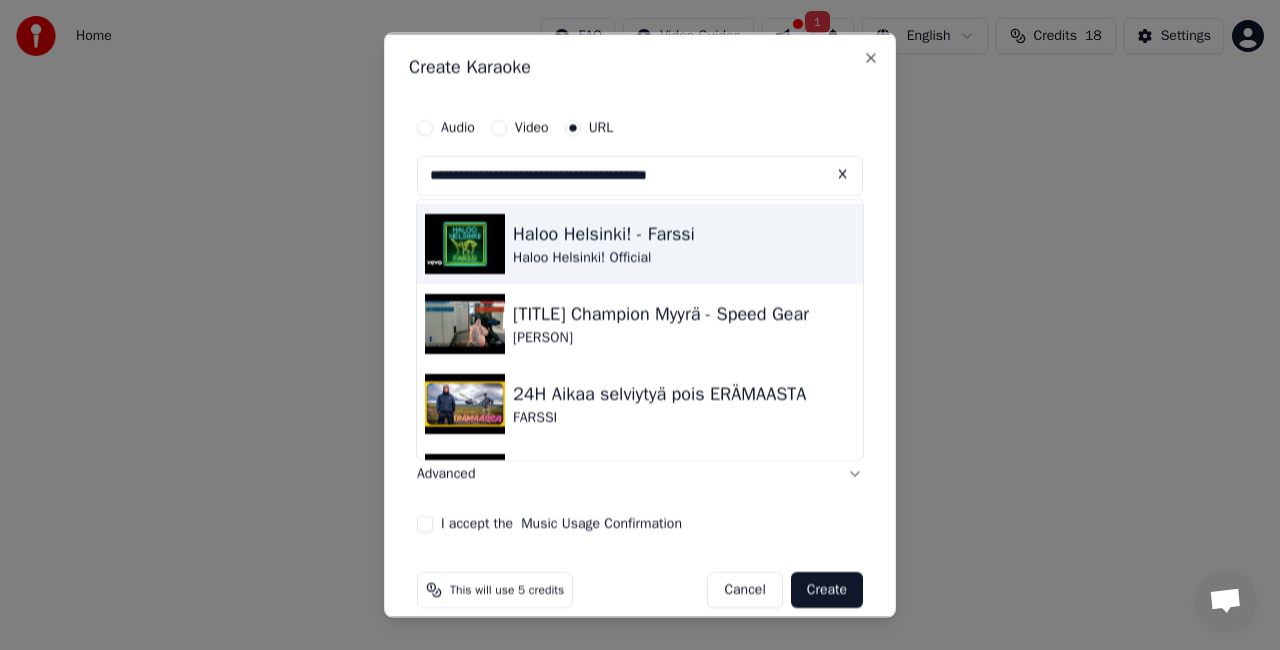 type on "**********" 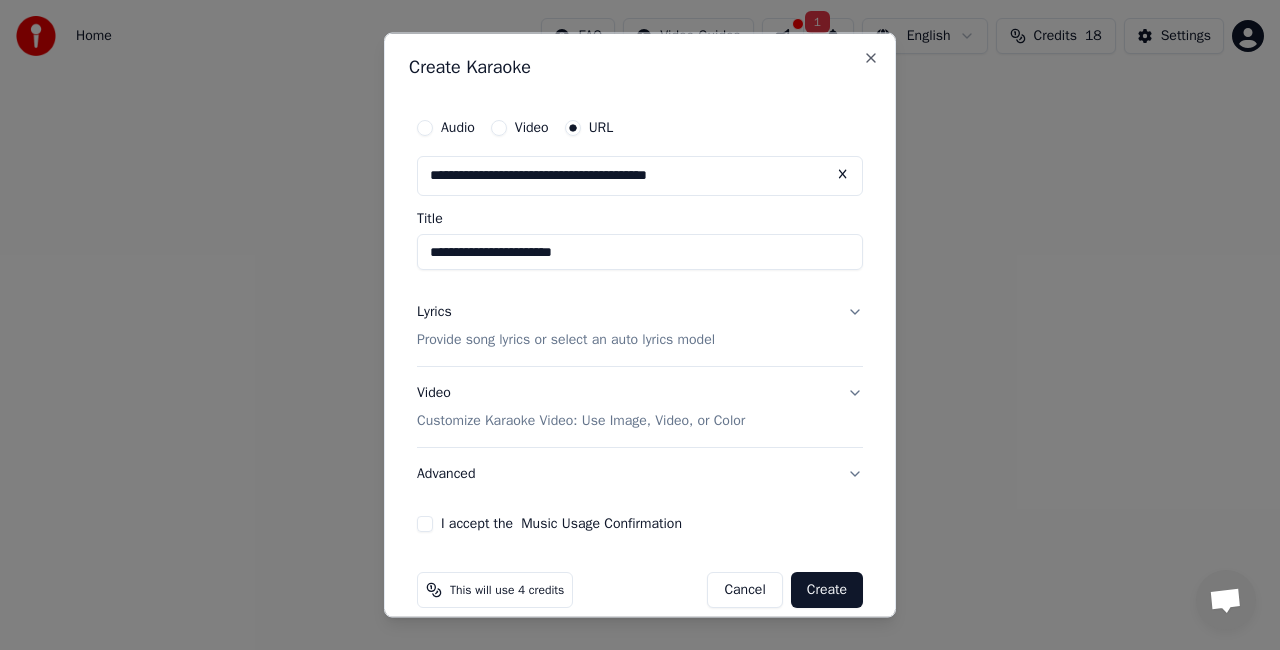click on "Provide song lyrics or select an auto lyrics model" at bounding box center (566, 339) 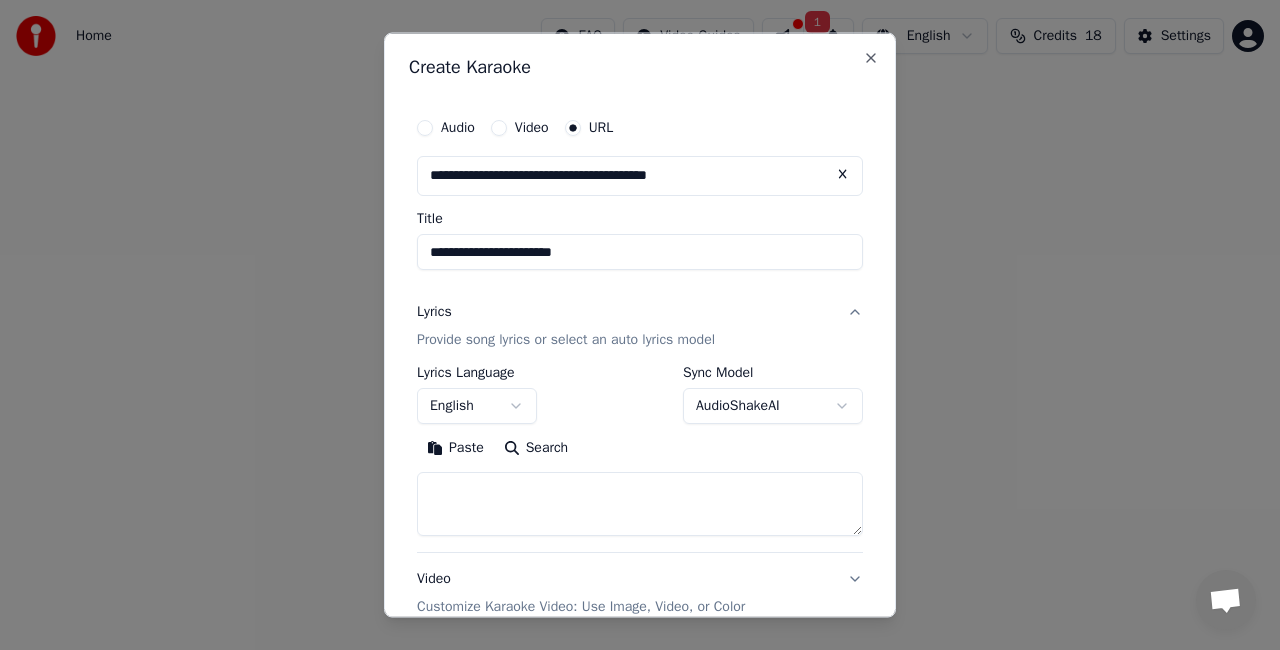 click on "Search" at bounding box center (536, 447) 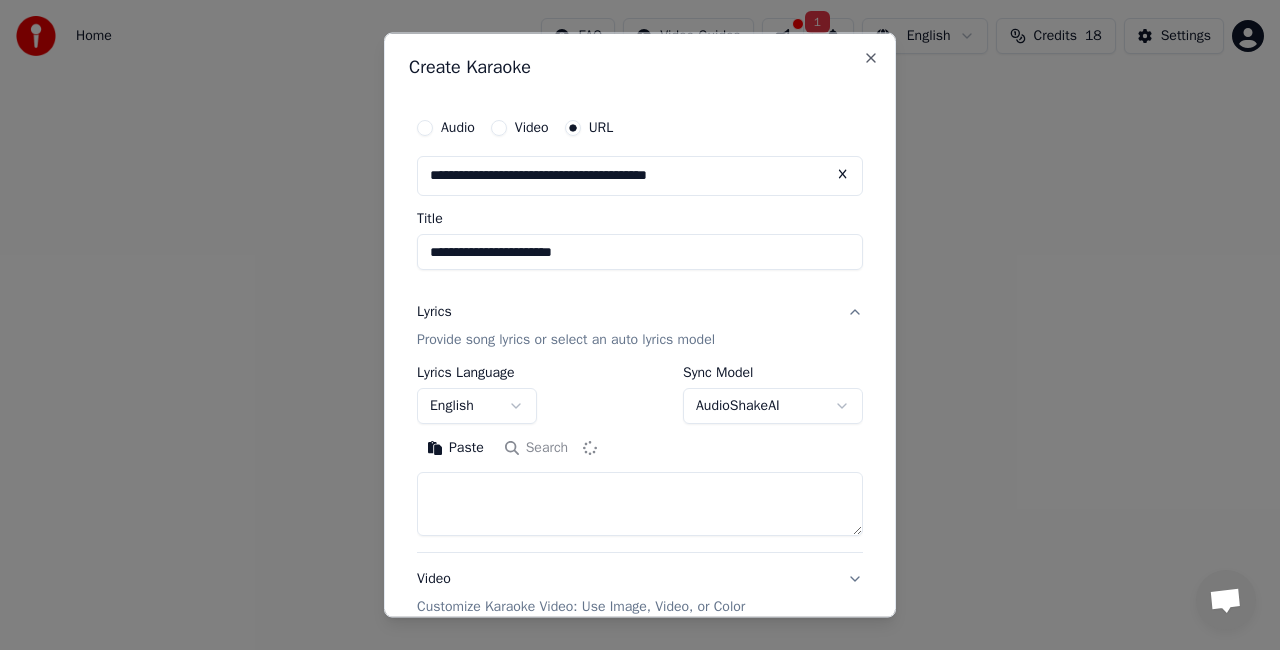 type on "**********" 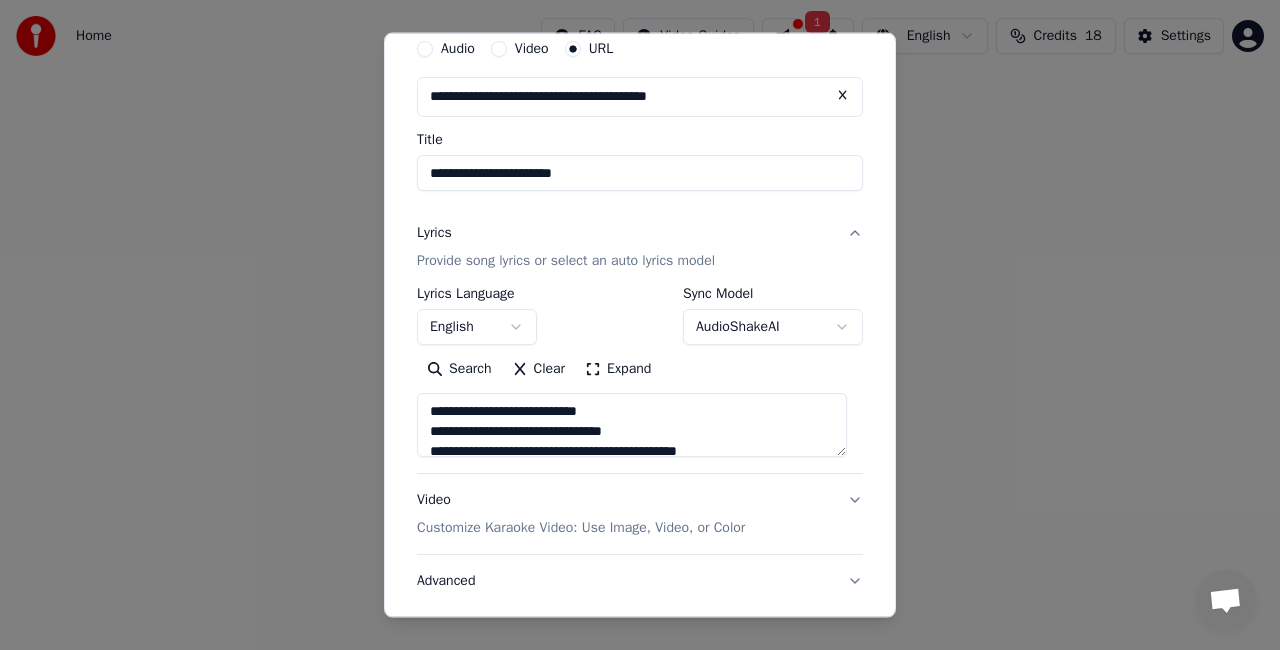 scroll, scrollTop: 80, scrollLeft: 0, axis: vertical 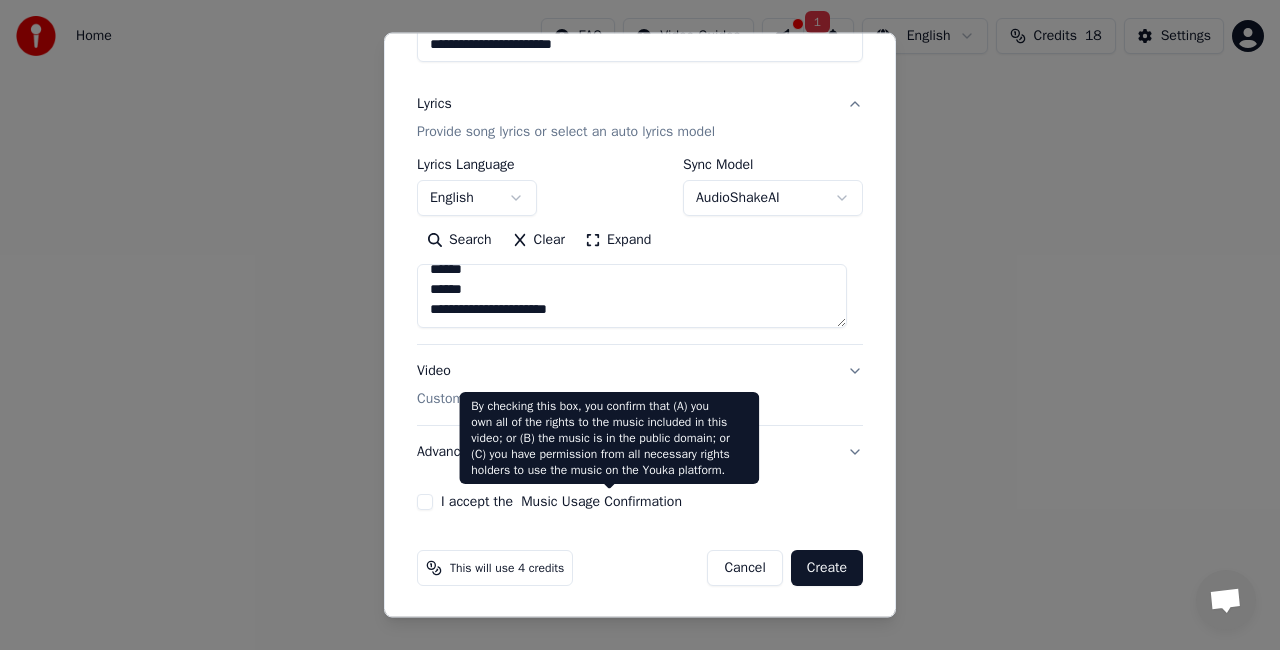 click on "Music Usage Confirmation" at bounding box center [601, 502] 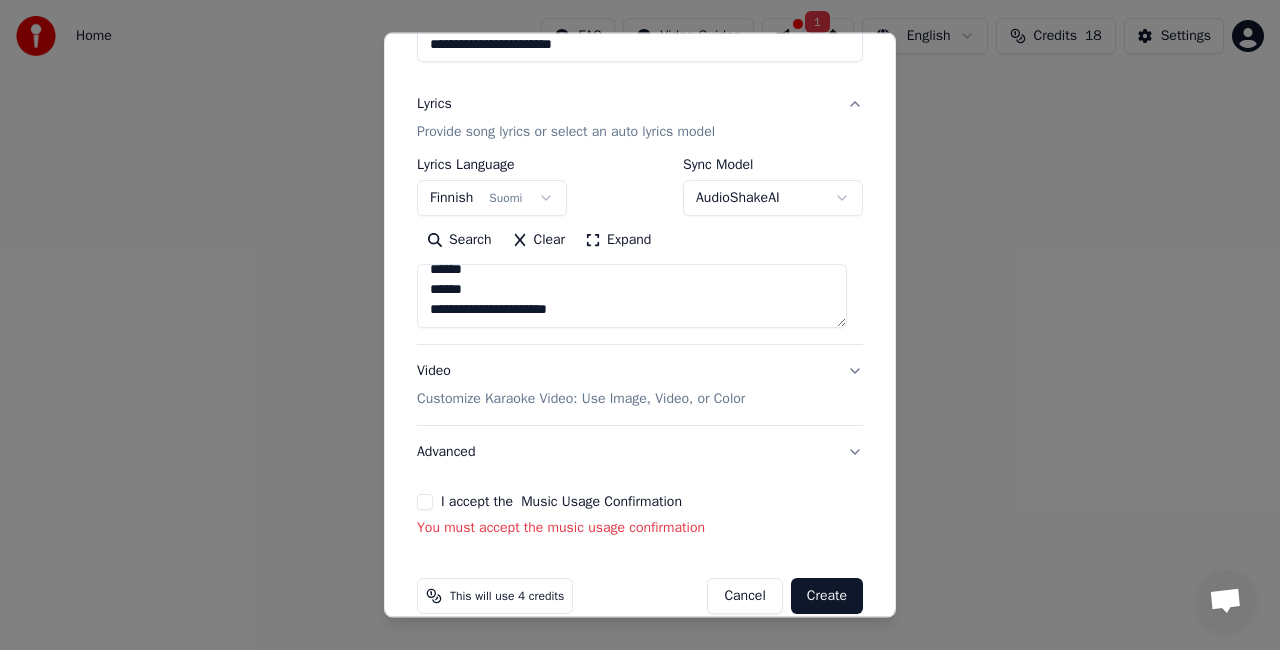 click on "Music Usage Confirmation" at bounding box center [601, 502] 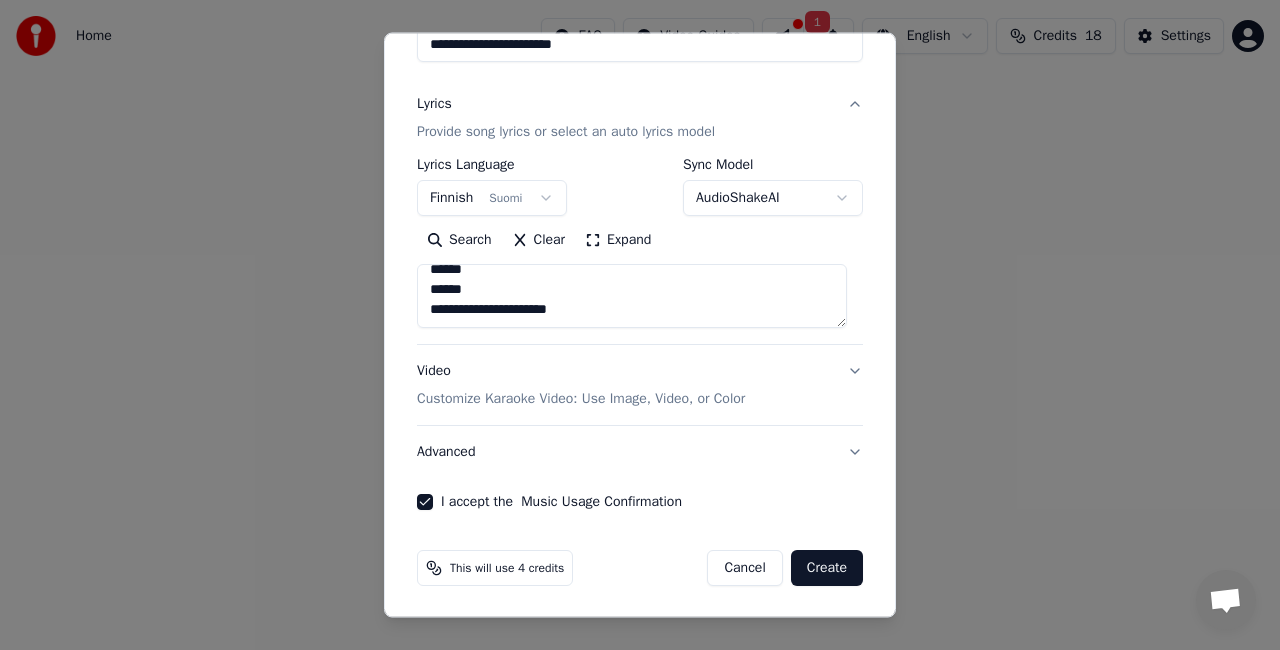 click on "Create" at bounding box center [827, 568] 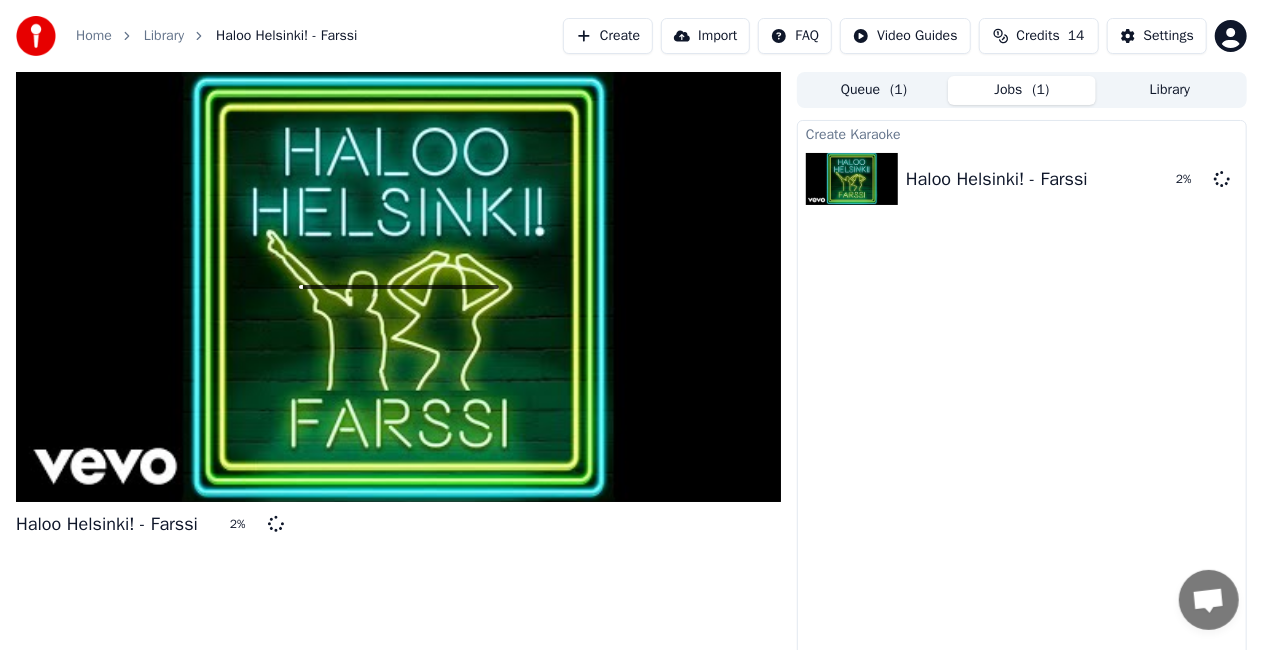 click on "Home" at bounding box center [94, 36] 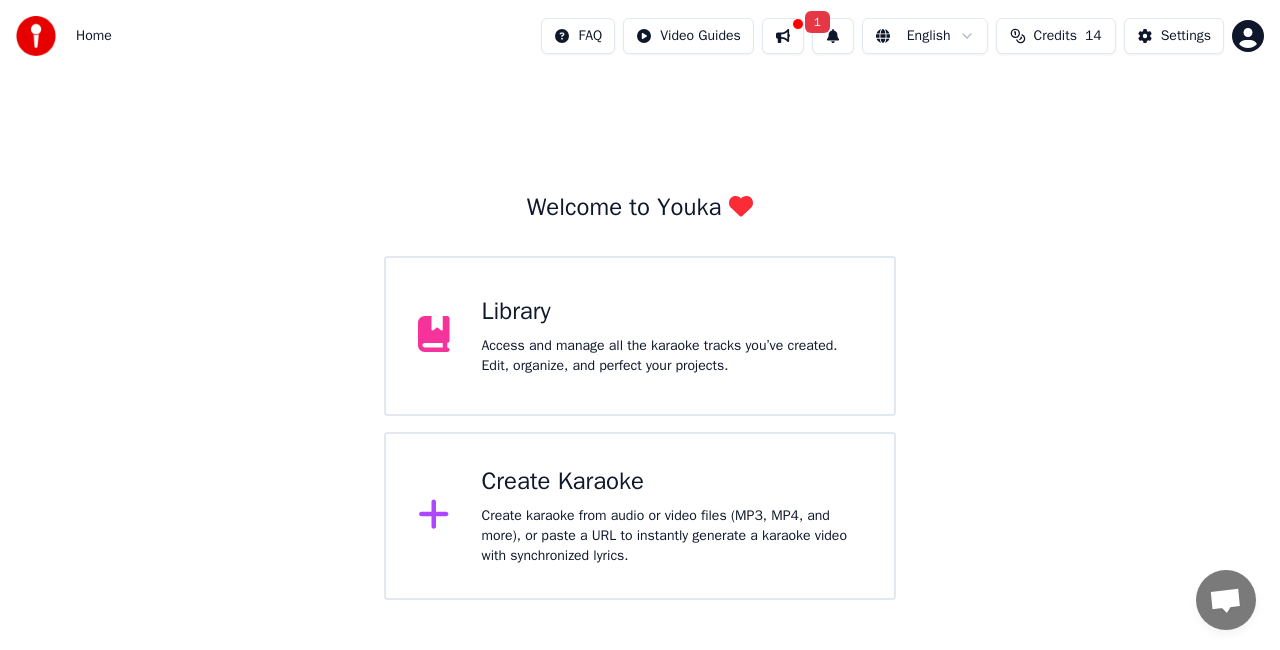 click on "Access and manage all the karaoke tracks you’ve created. Edit, organize, and perfect your projects." at bounding box center [672, 356] 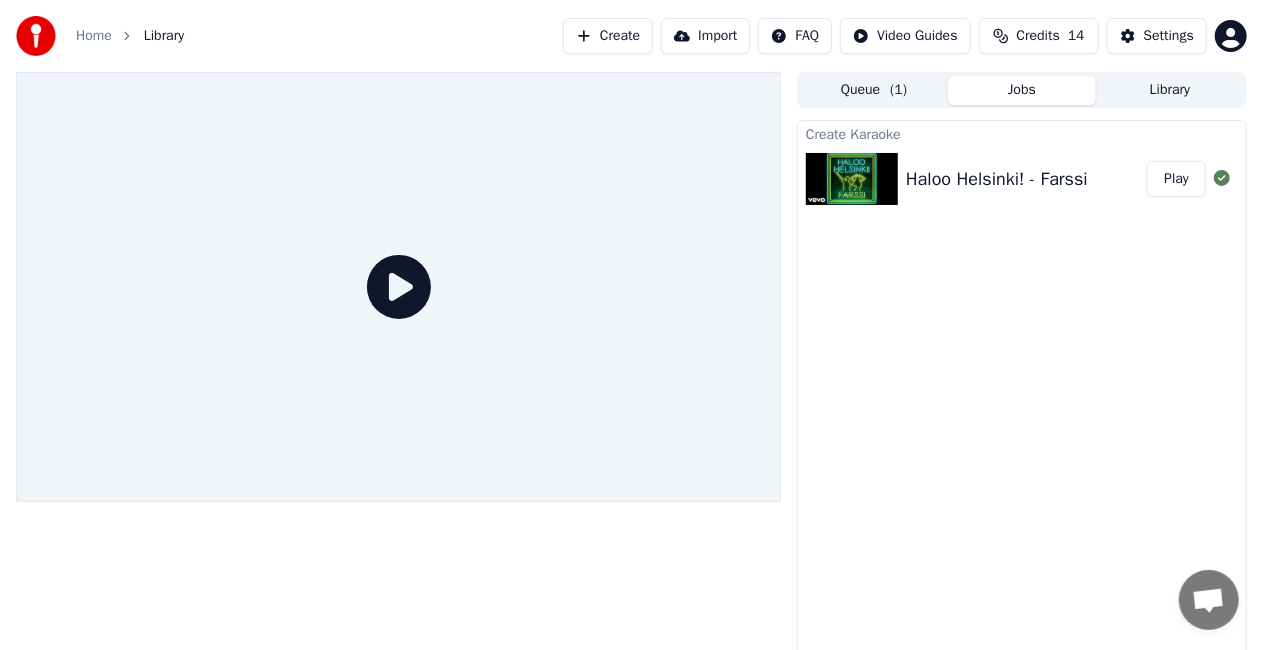 click on "Play" at bounding box center (1176, 179) 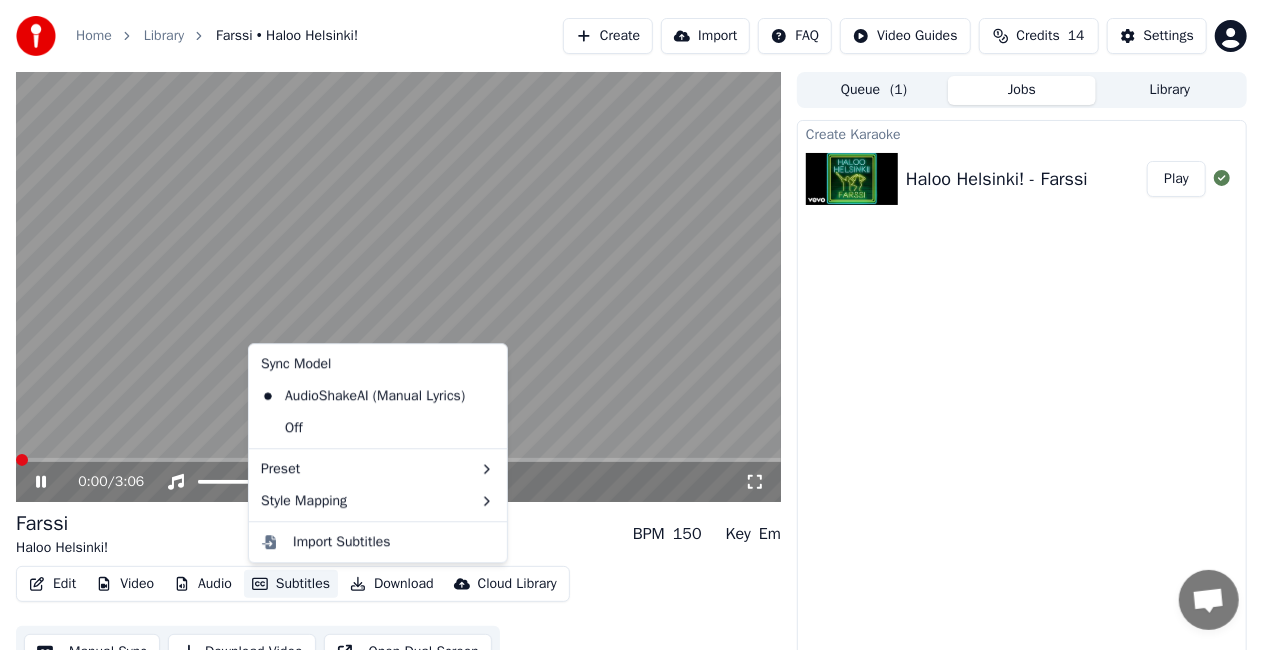 click on "Subtitles" at bounding box center [291, 584] 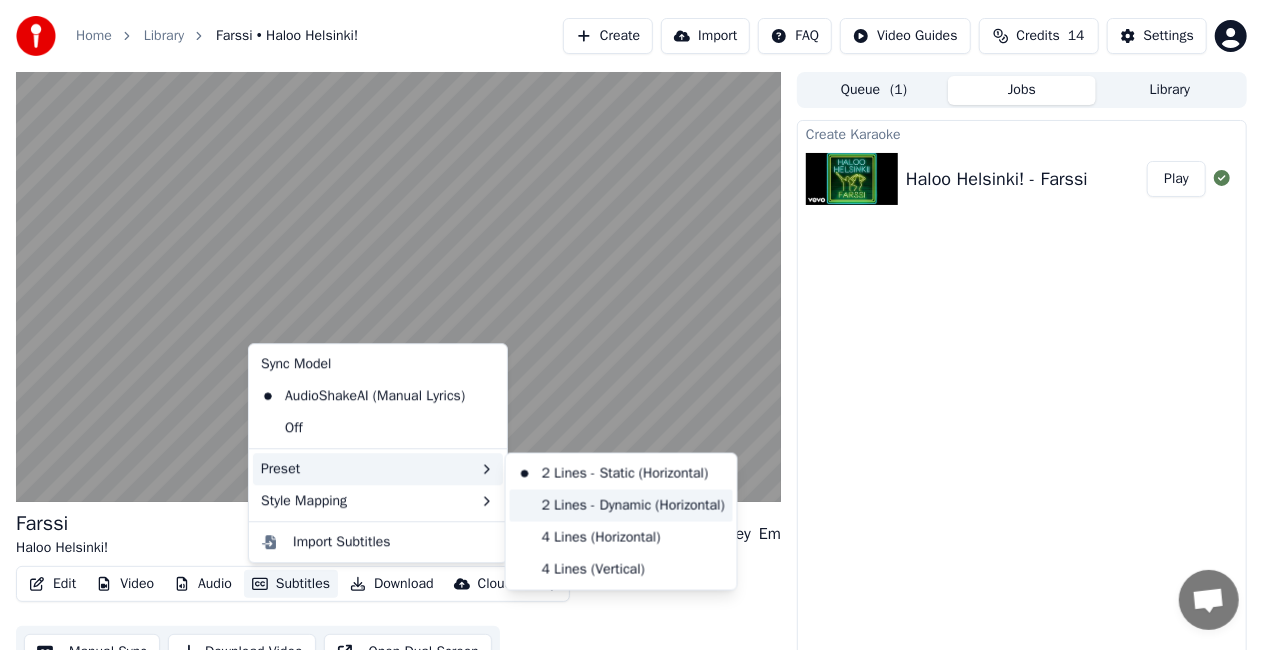 click on "2 Lines - Dynamic (Horizontal)" at bounding box center (621, 506) 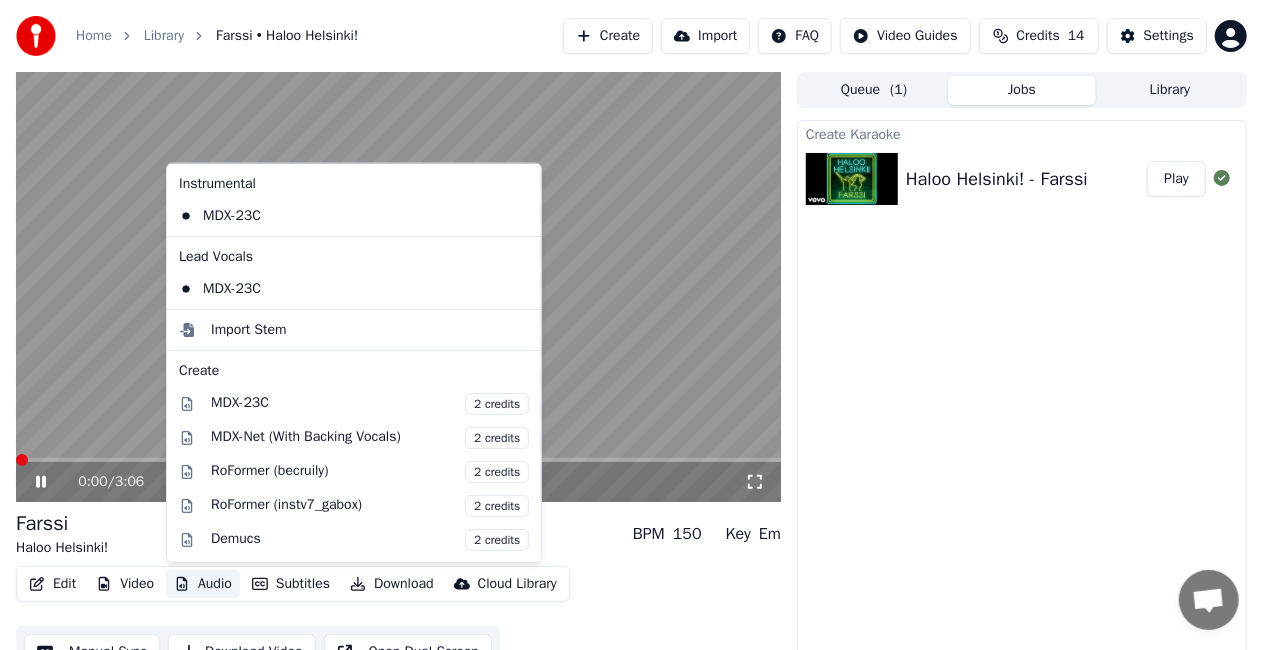 click 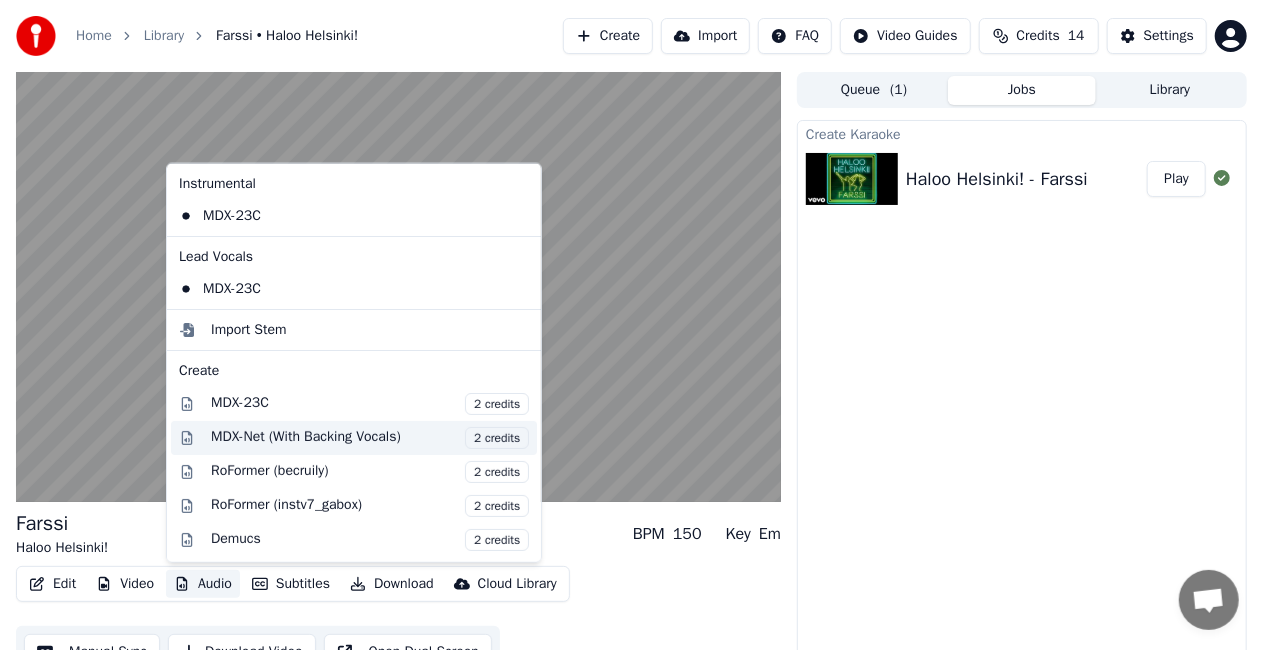 scroll, scrollTop: 150, scrollLeft: 0, axis: vertical 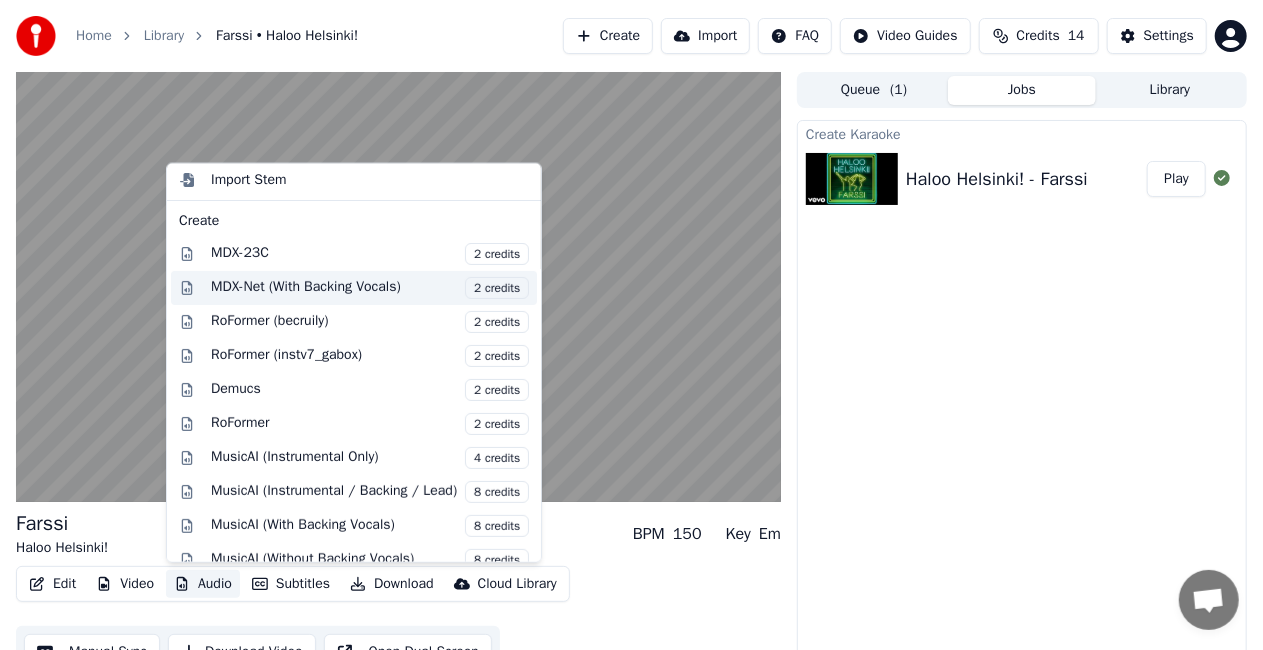 click on "2 credits" at bounding box center (497, 288) 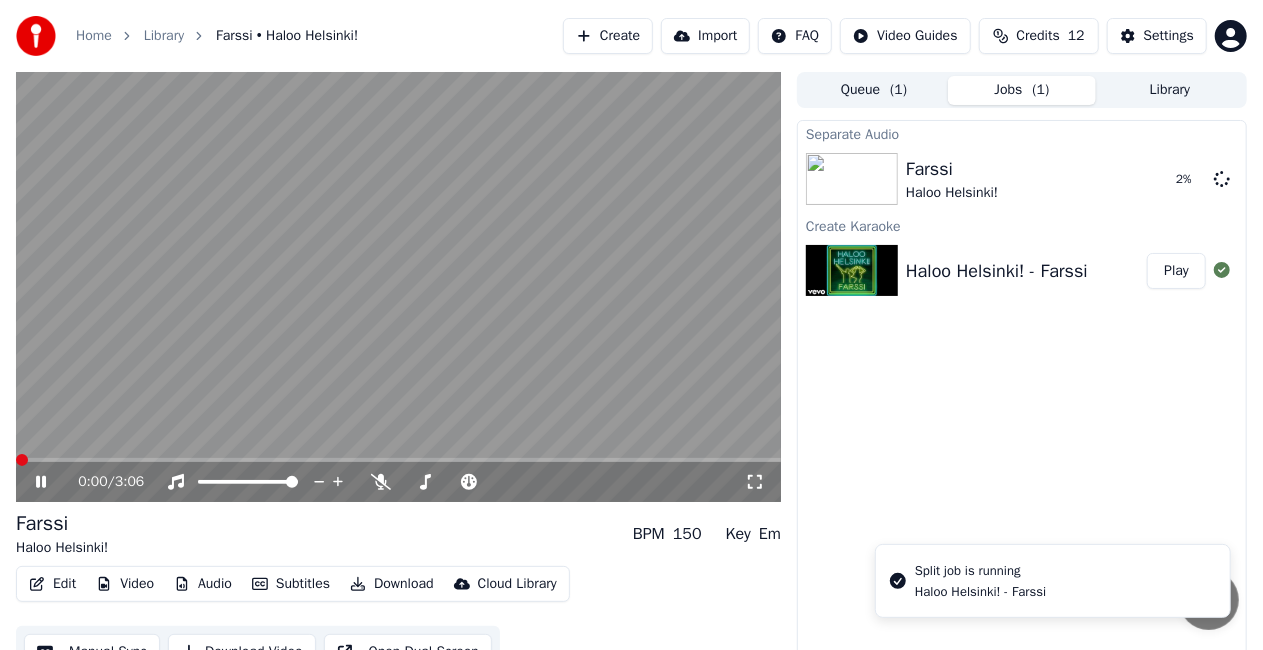 click at bounding box center [398, 287] 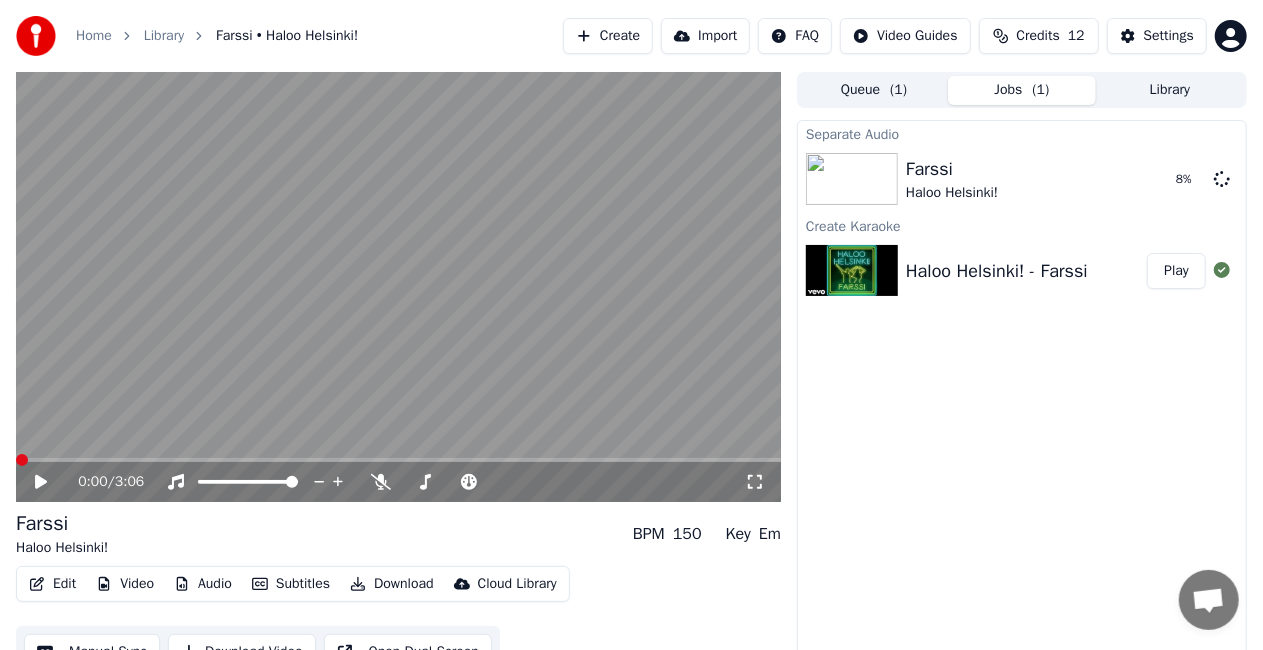 click on "Home" at bounding box center (94, 36) 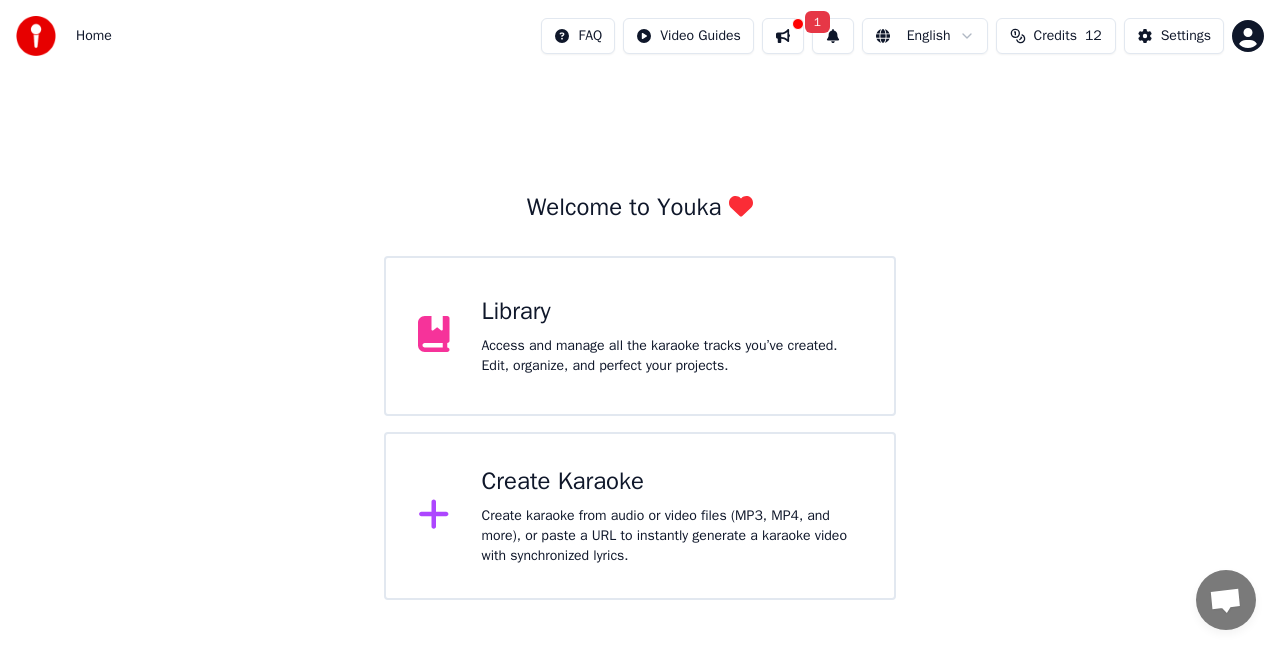 click on "Library Access and manage all the karaoke tracks you’ve created. Edit, organize, and perfect your projects." at bounding box center (640, 336) 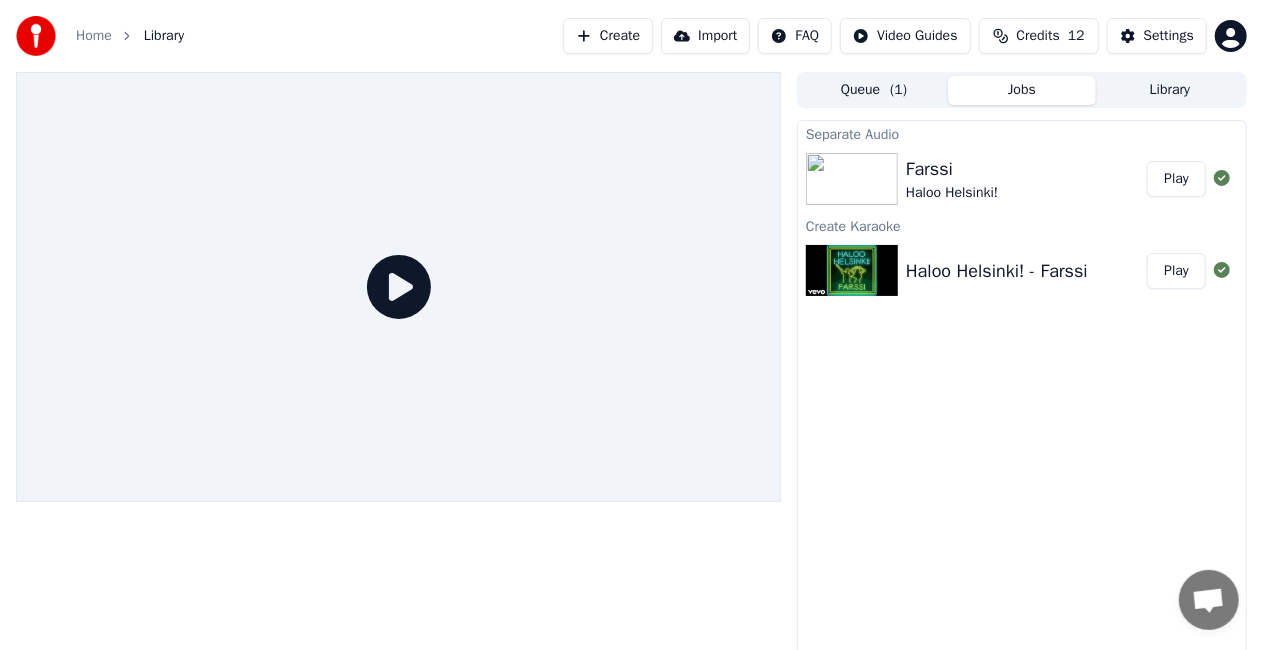 click on "Play" at bounding box center [1176, 179] 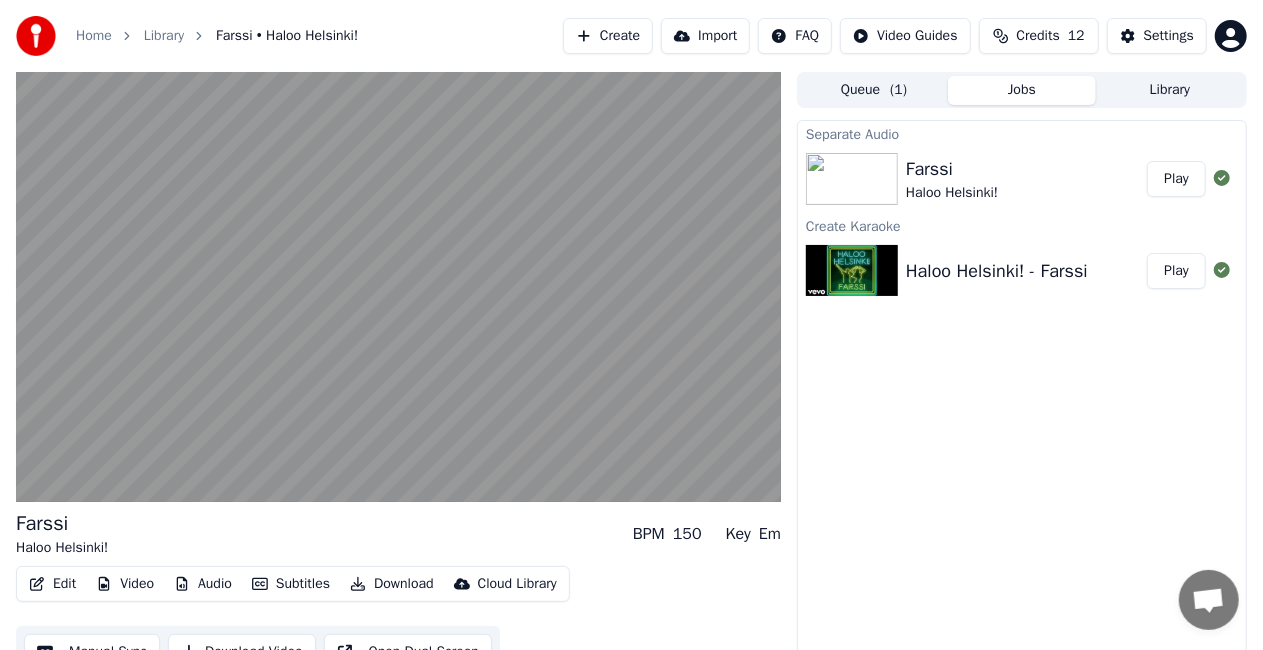 click on "Download" at bounding box center [392, 584] 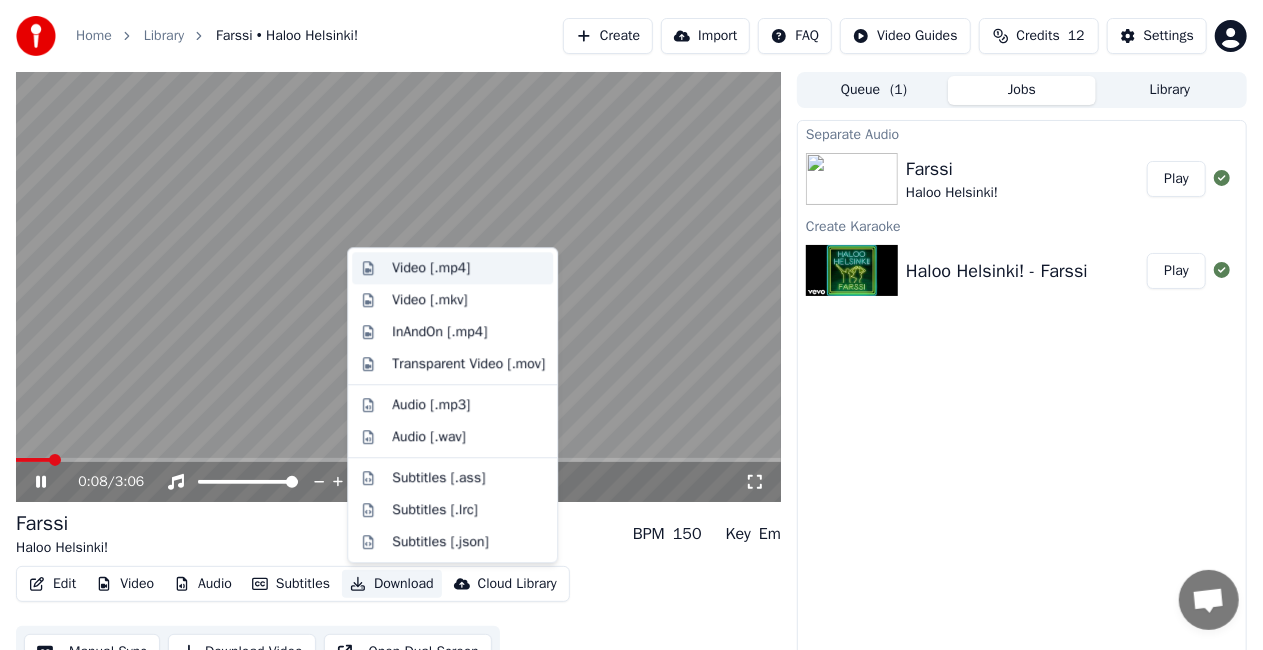 click on "Video [.mp4]" at bounding box center (452, 268) 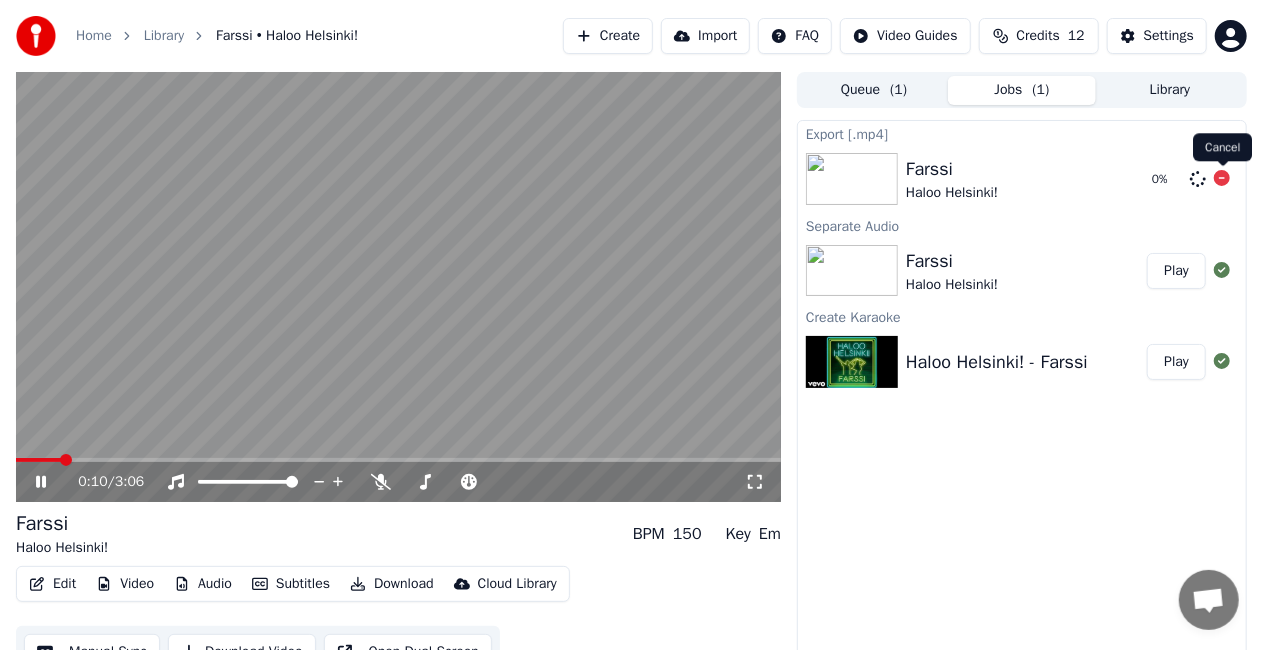 click 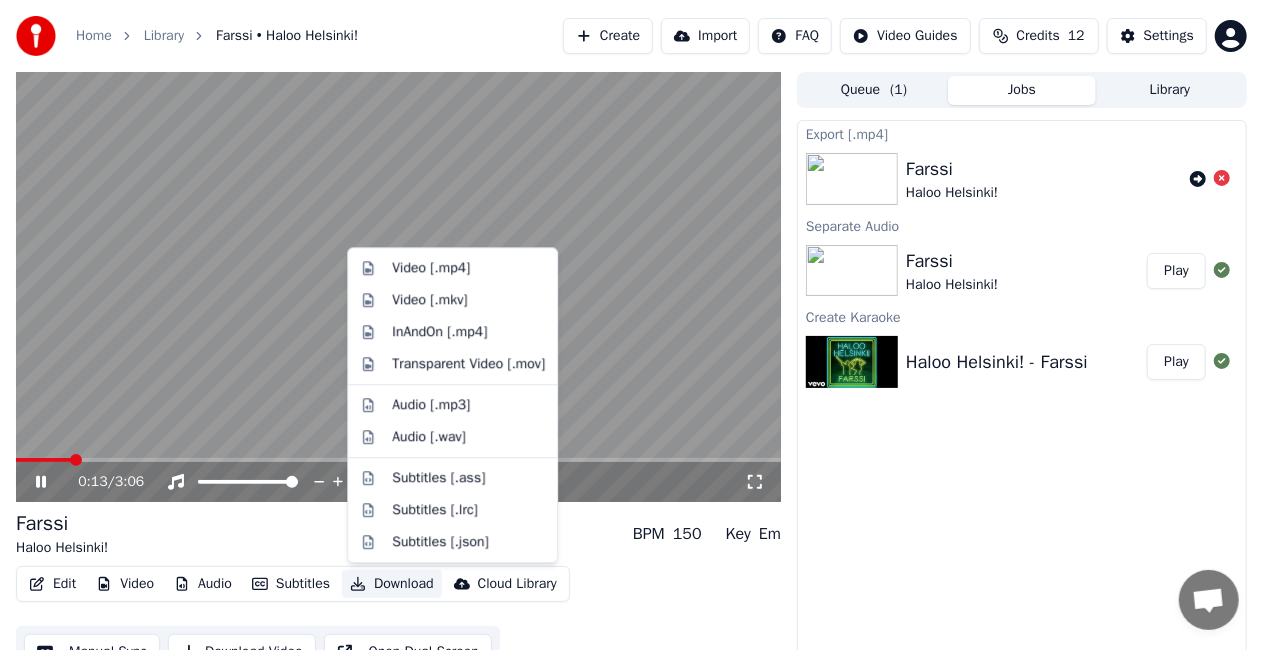 click on "Download" at bounding box center [392, 584] 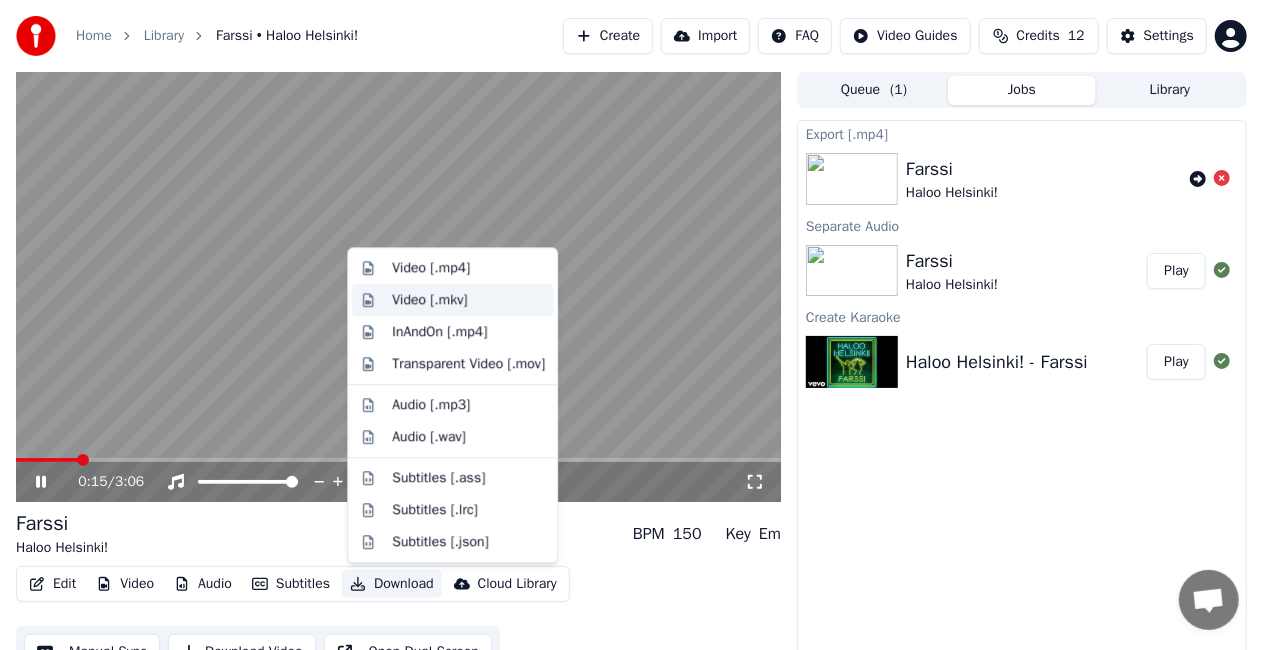 click on "Video [.mkv]" at bounding box center (429, 300) 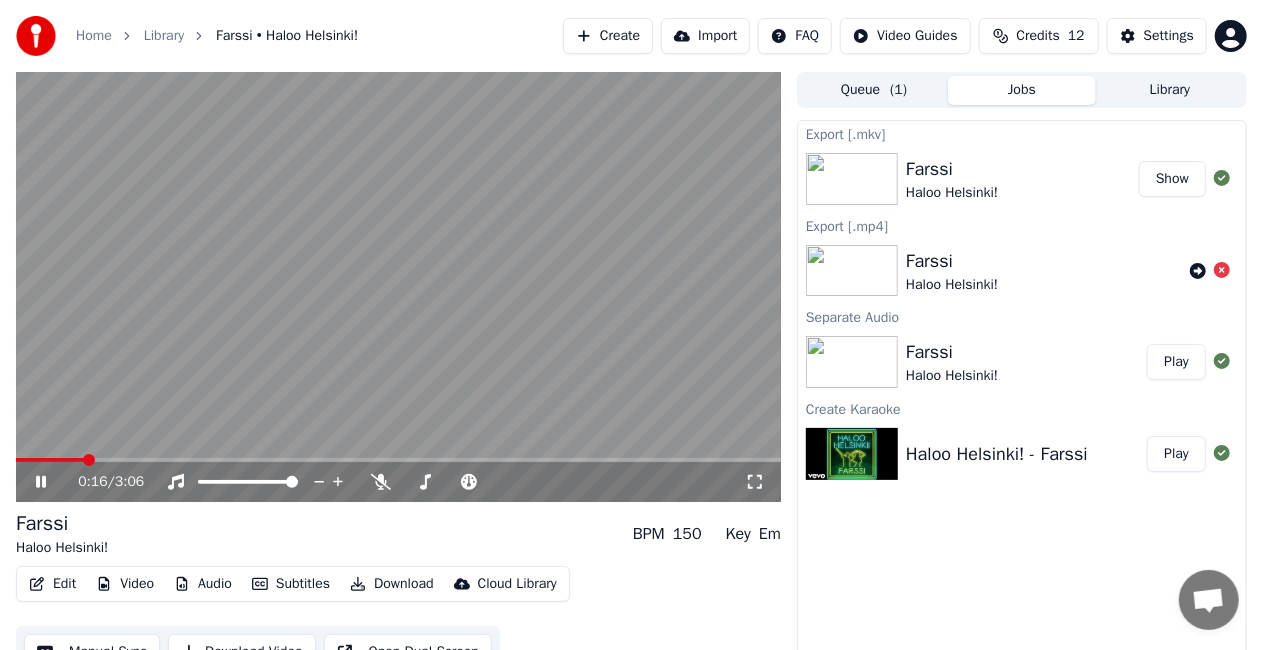click at bounding box center (398, 287) 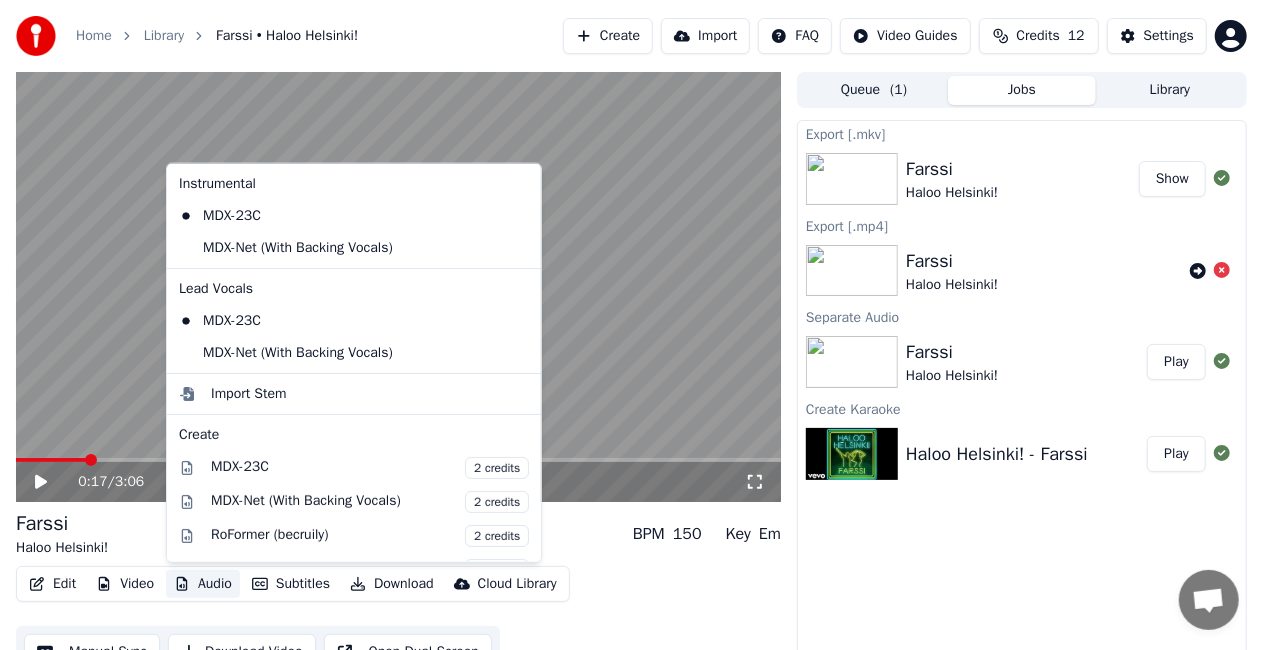 click on "Audio" at bounding box center (203, 584) 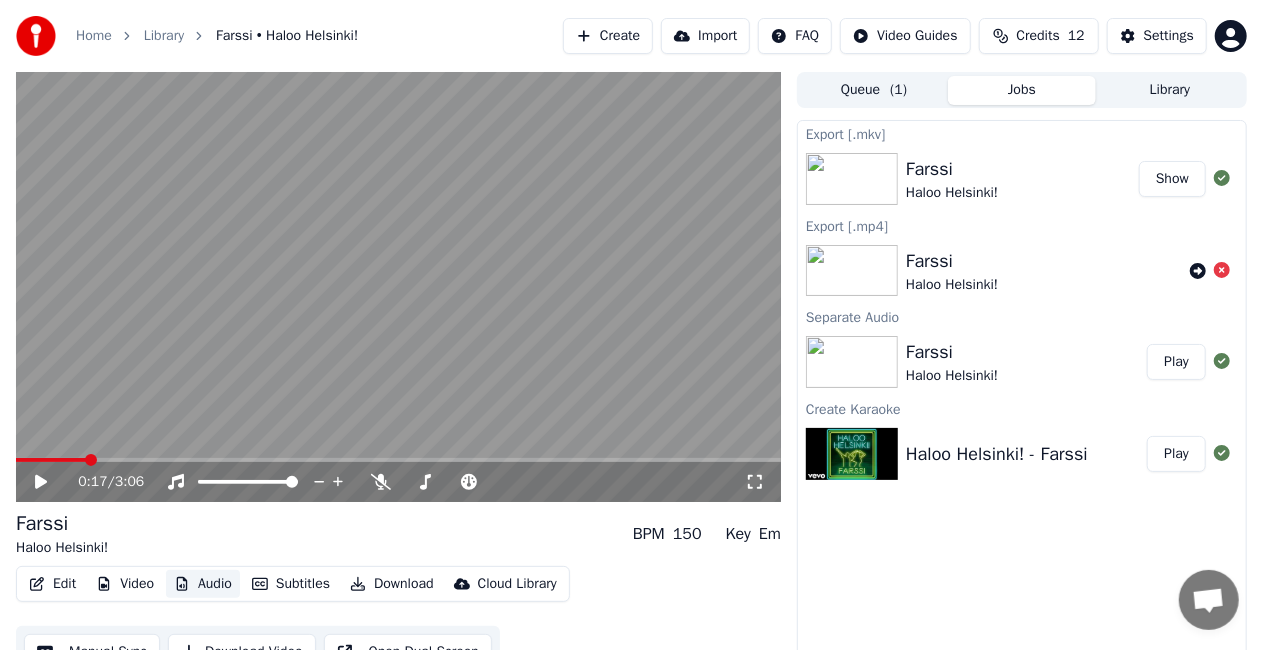 click on "Audio" at bounding box center [203, 584] 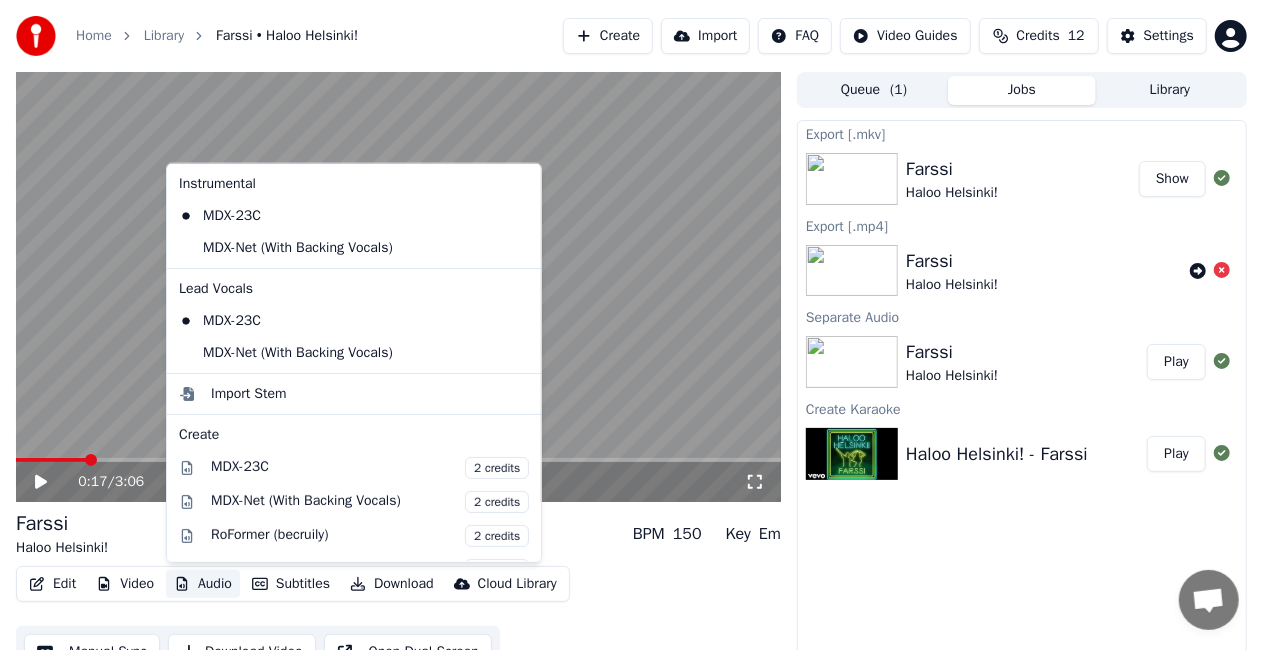 click on "Audio" at bounding box center [203, 584] 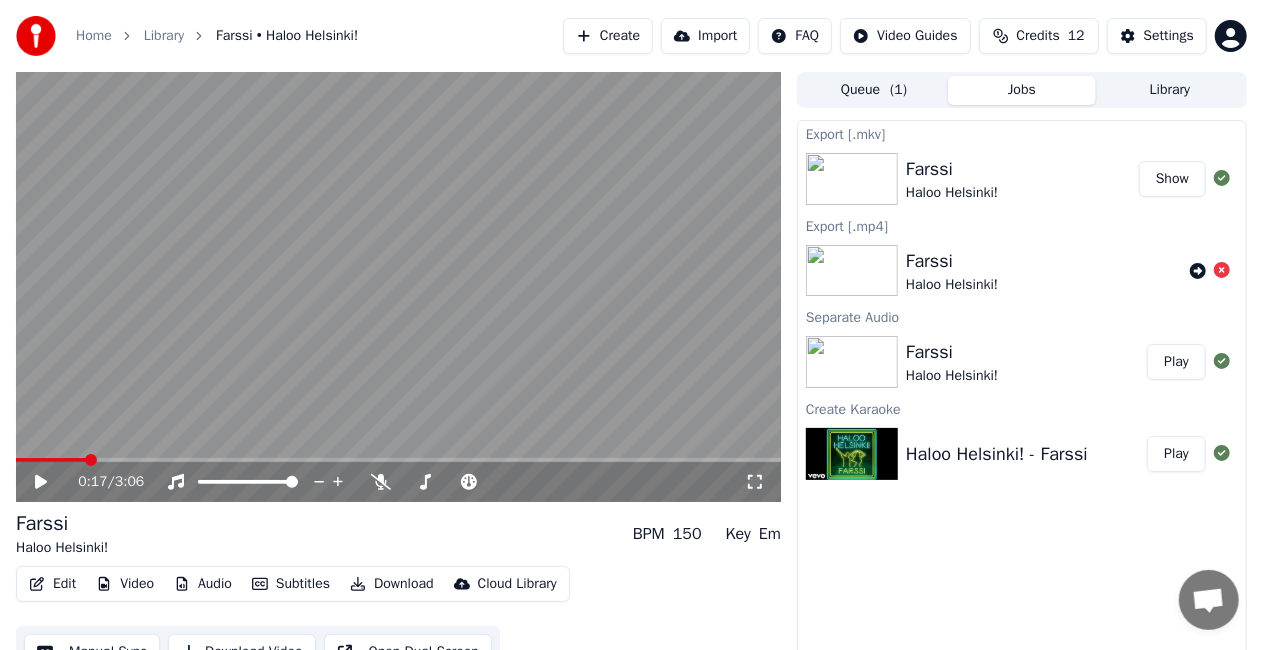 click 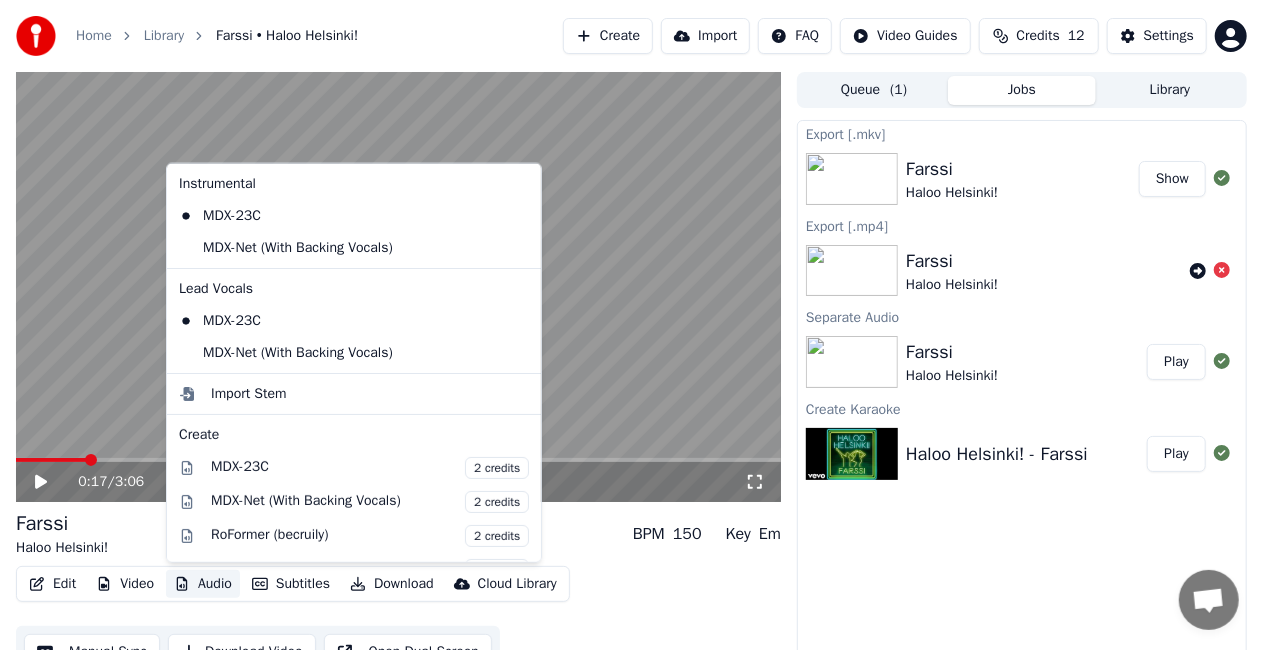 click on "Audio" at bounding box center (203, 584) 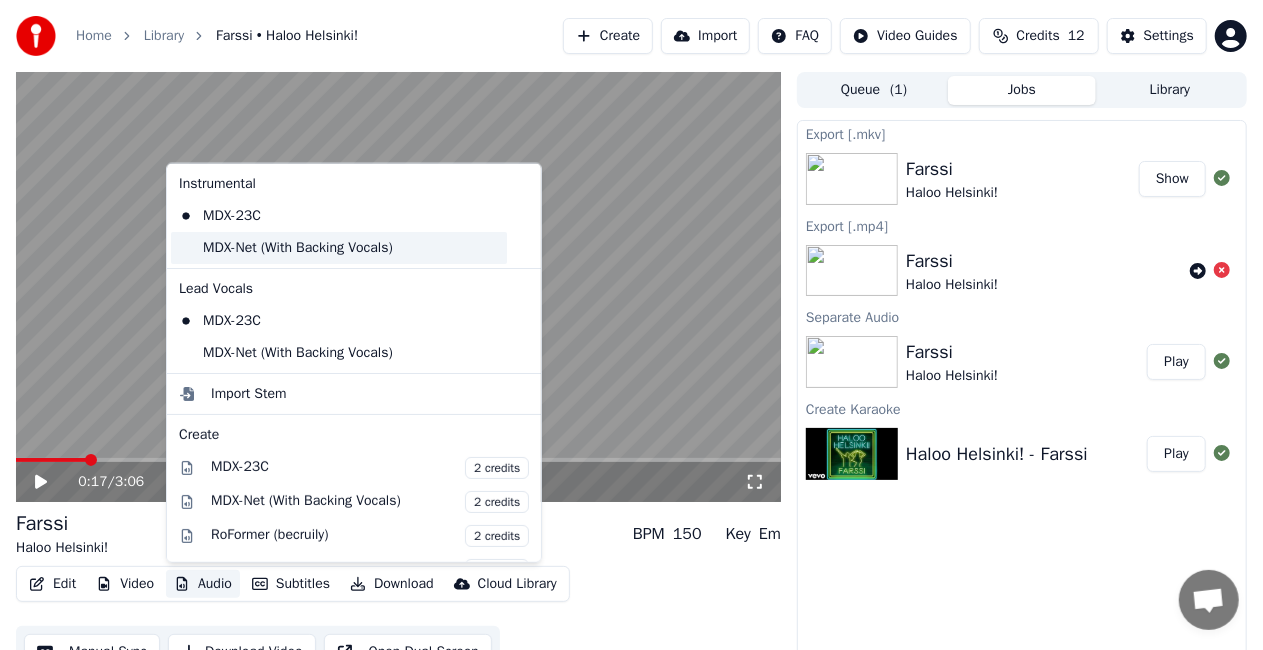 click on "MDX-Net (With Backing Vocals)" at bounding box center (339, 248) 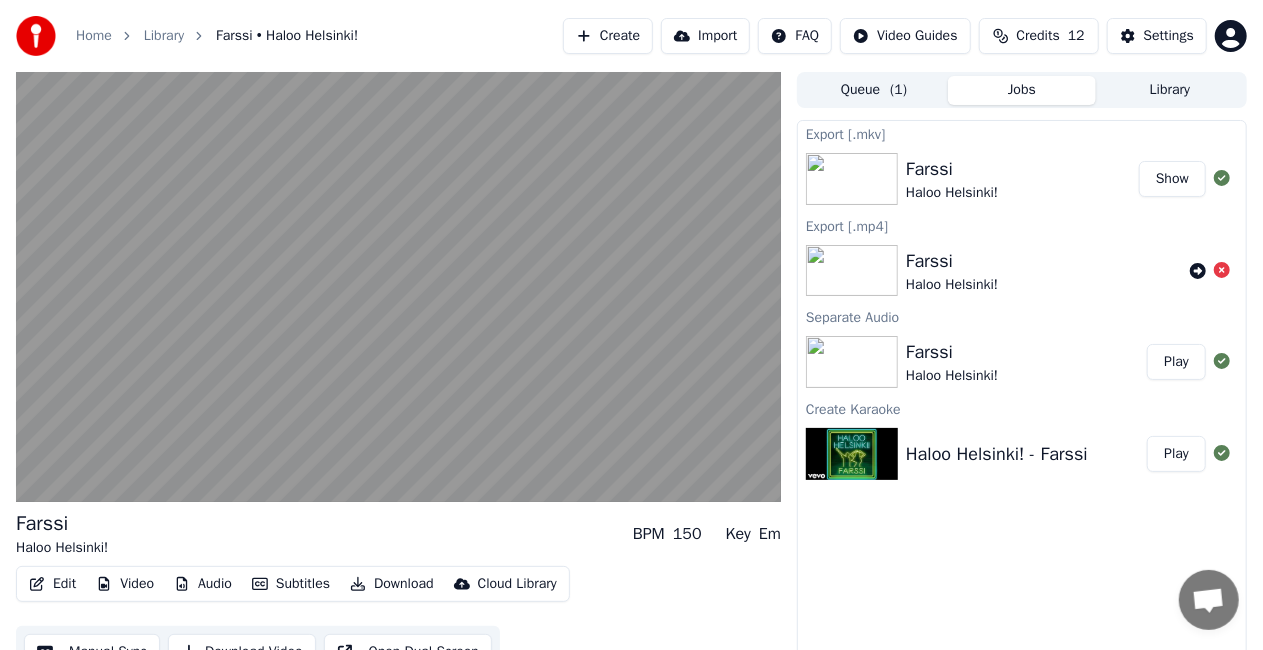 click at bounding box center (398, 287) 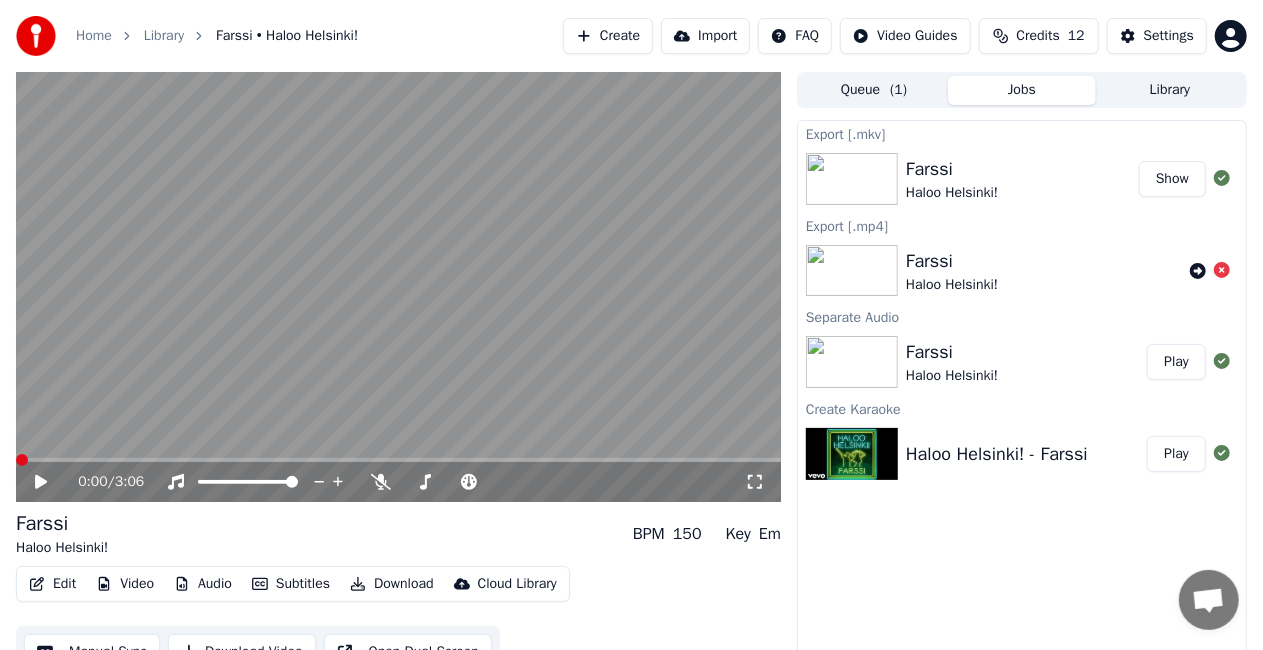 scroll, scrollTop: 28, scrollLeft: 0, axis: vertical 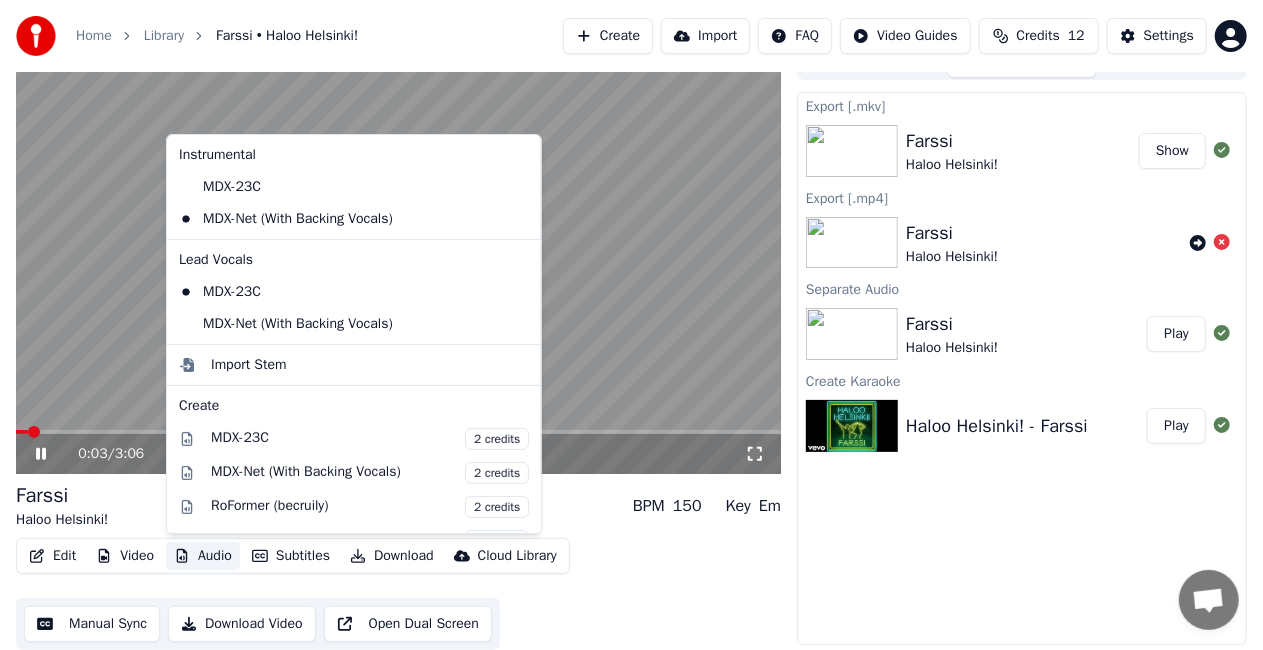 click on "Audio" at bounding box center (203, 556) 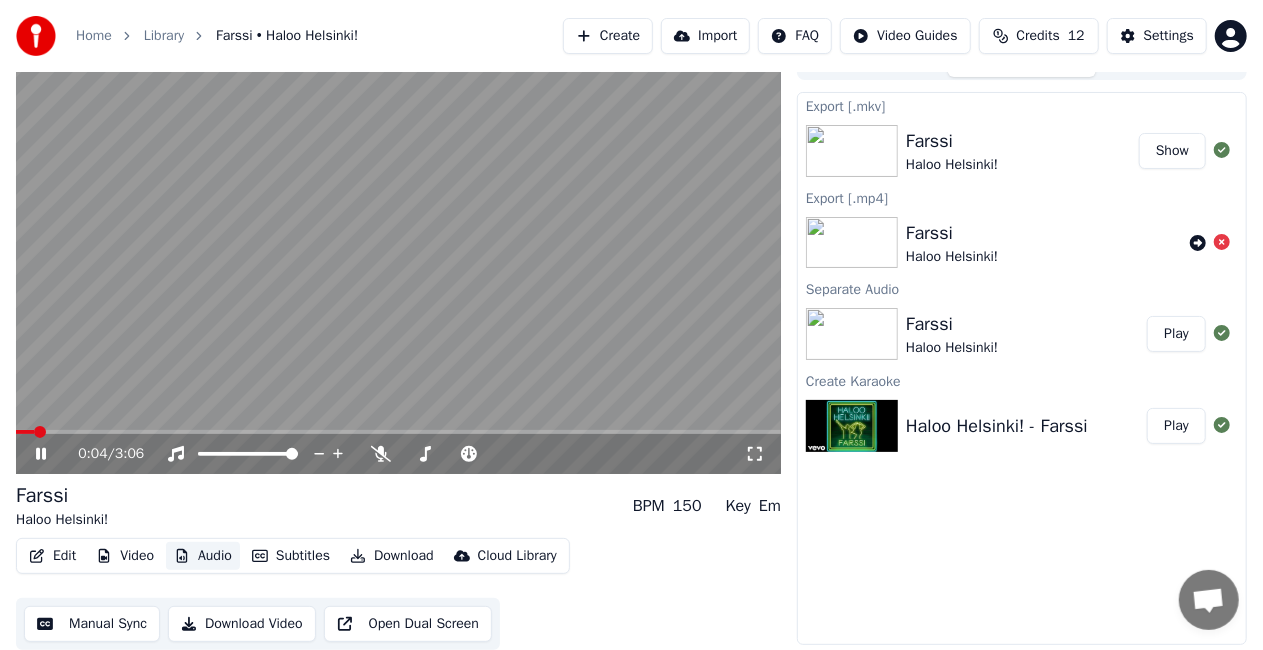click on "Audio" at bounding box center (203, 556) 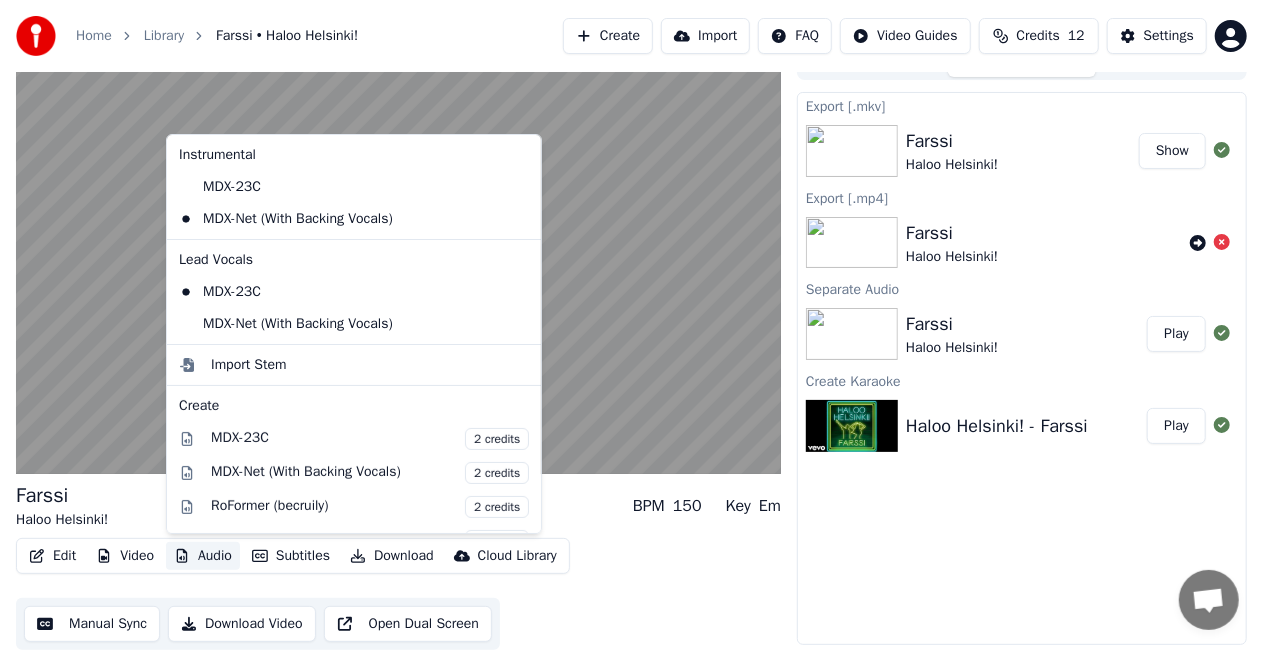 click on "Audio" at bounding box center [203, 556] 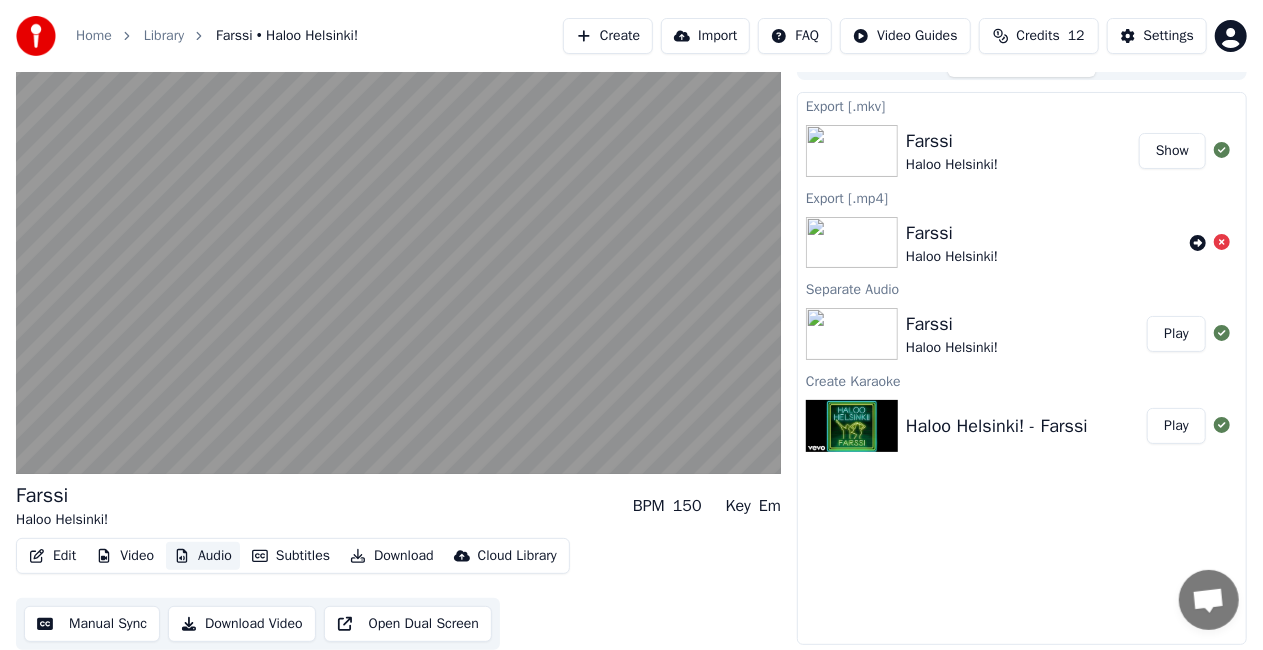 click on "Audio" at bounding box center (203, 556) 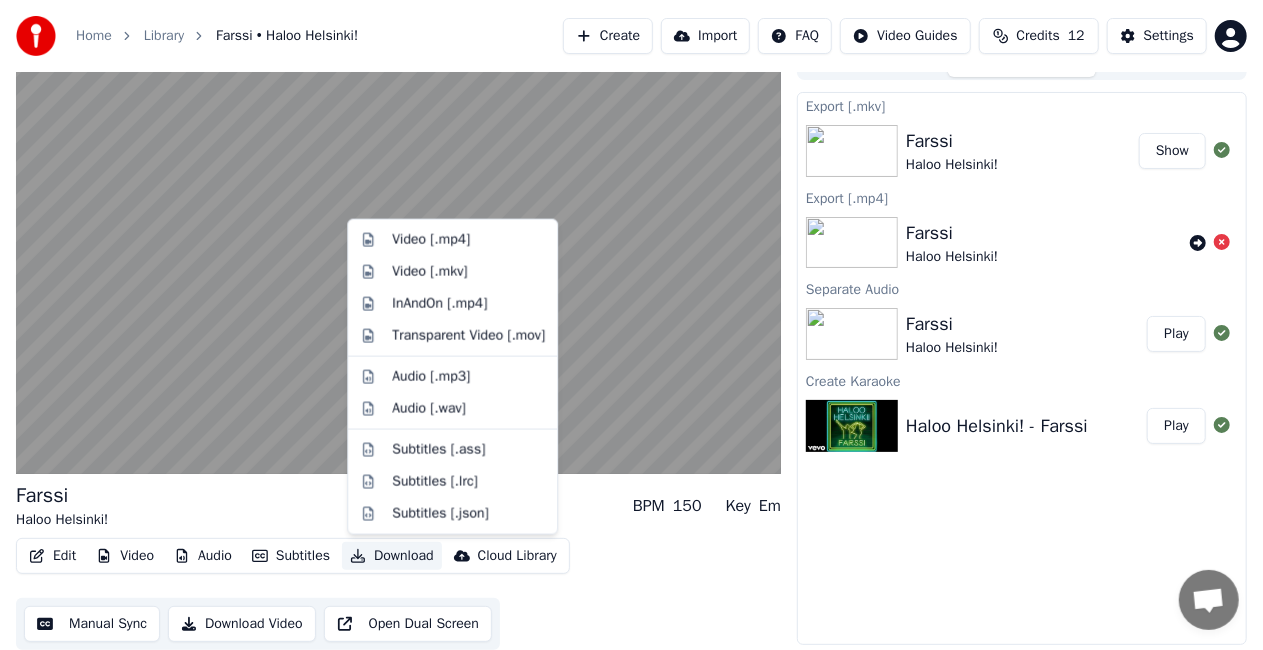click on "Download" at bounding box center (392, 556) 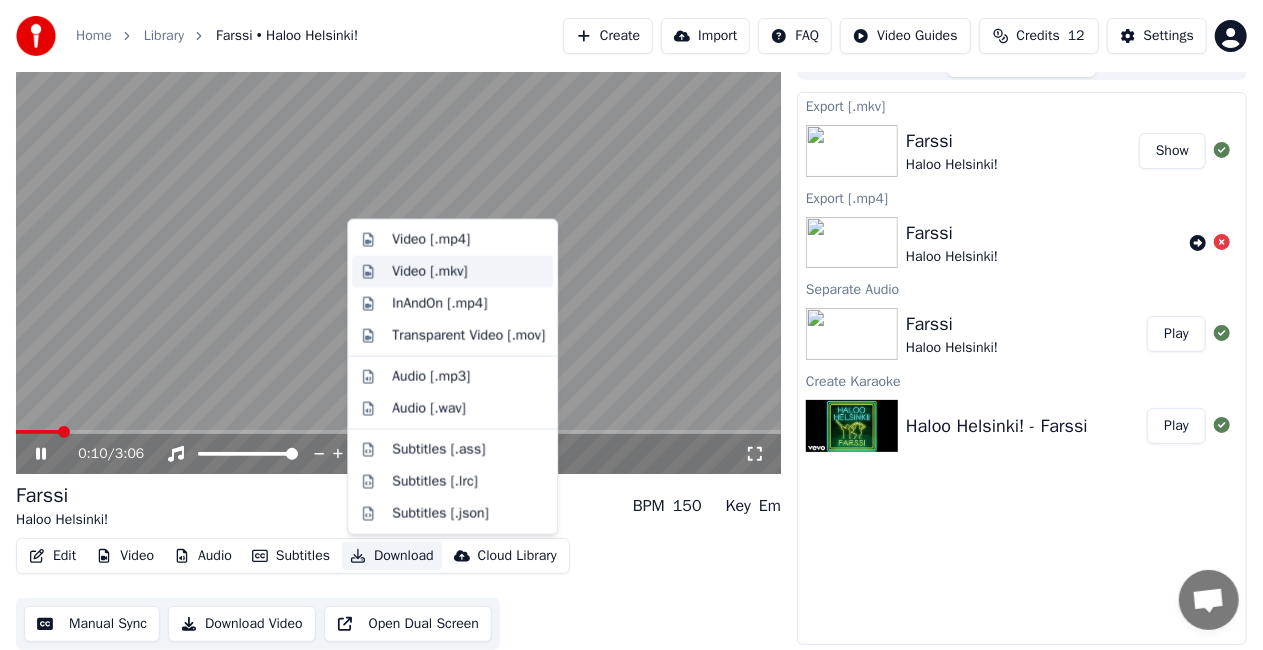 click on "Video [.mkv]" at bounding box center [468, 272] 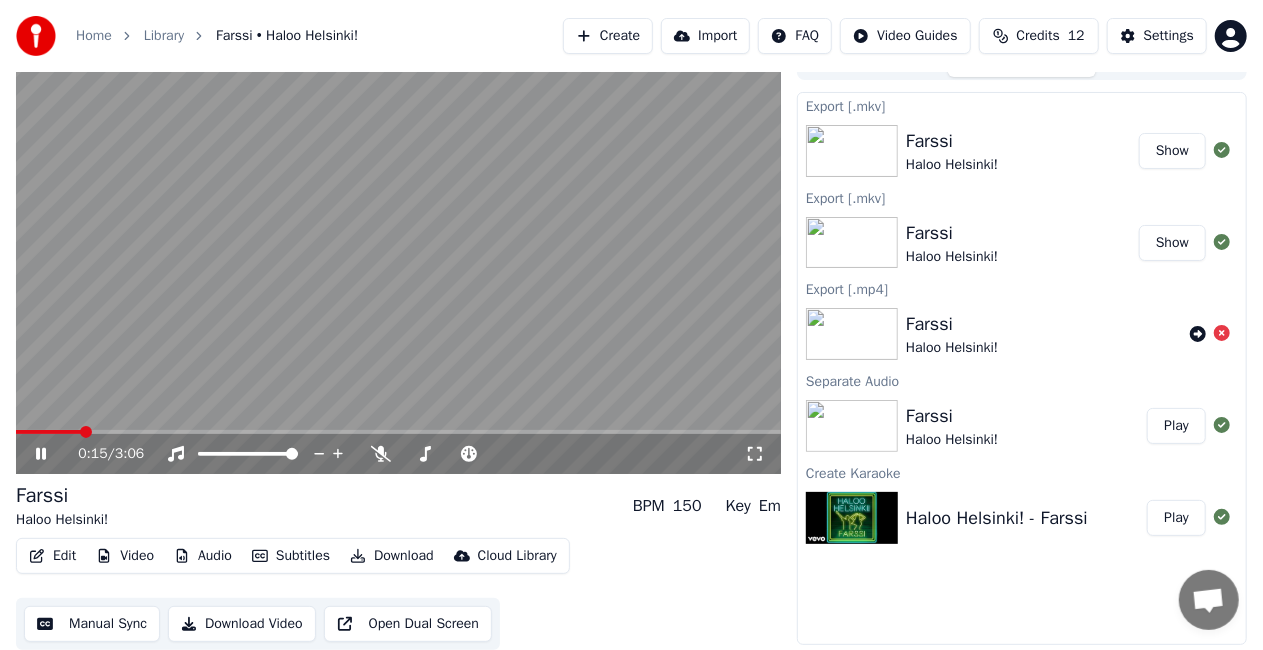 click at bounding box center (398, 259) 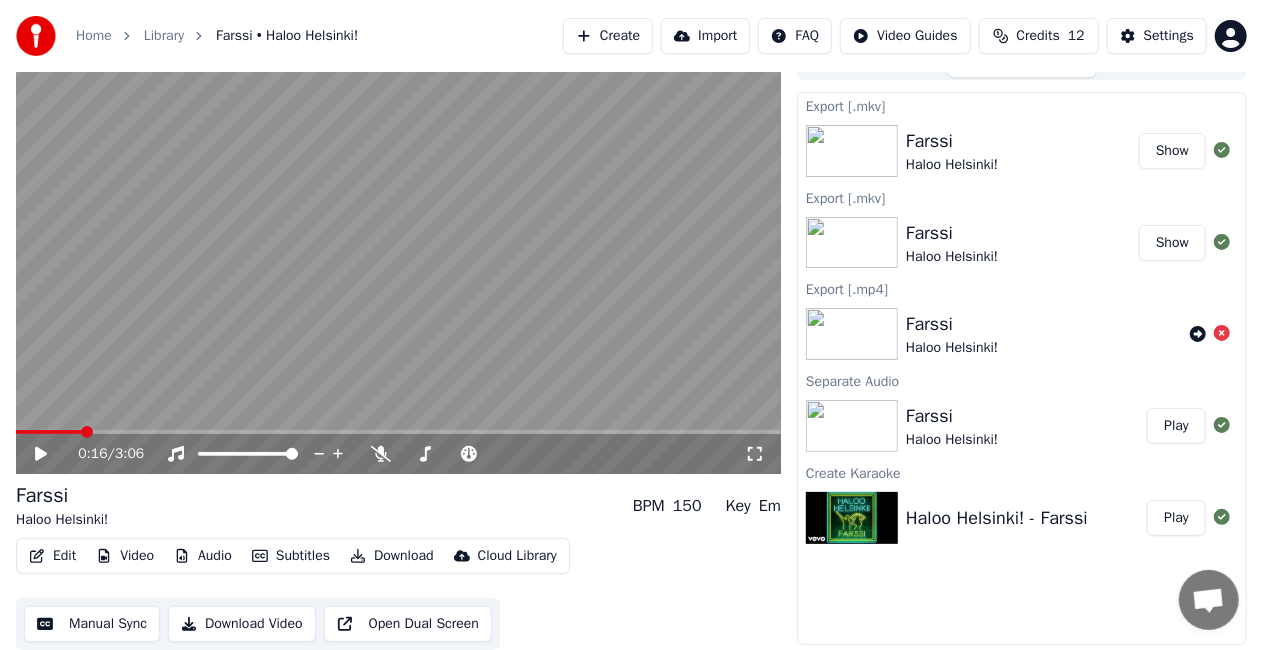 click on "Farssi Haloo Helsinki! Show" at bounding box center (1022, 151) 